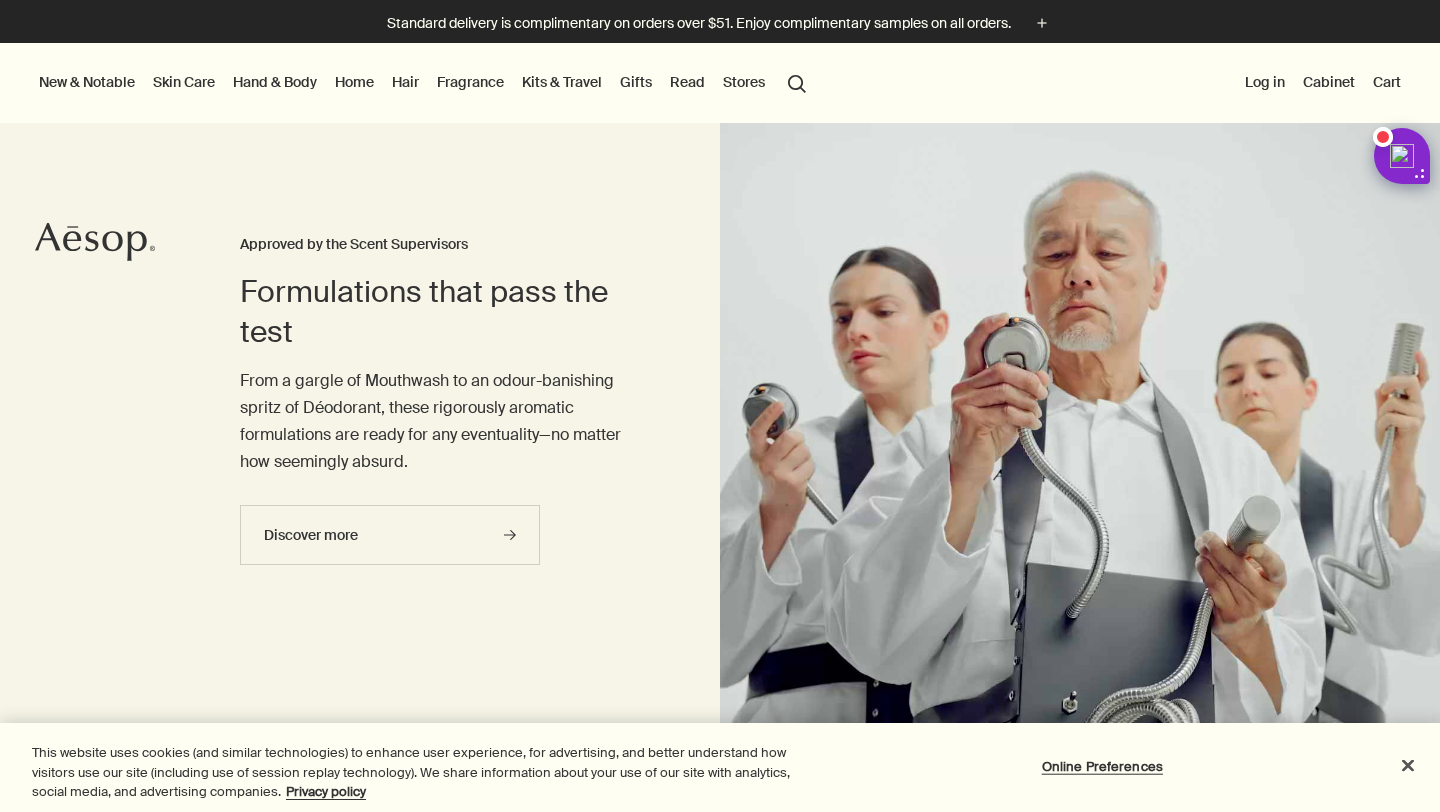 scroll, scrollTop: 39, scrollLeft: 0, axis: vertical 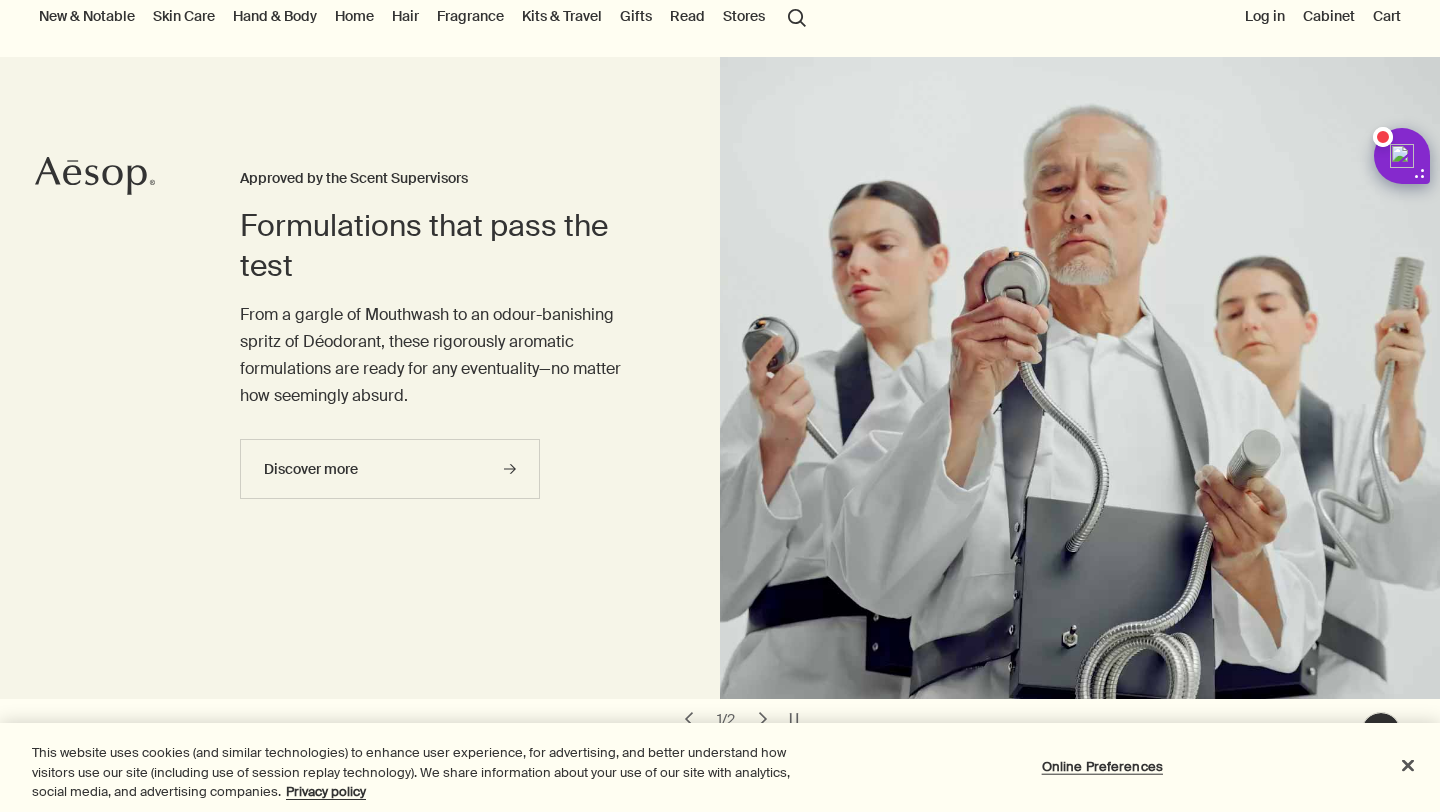 click on "Skin Care" at bounding box center (184, 16) 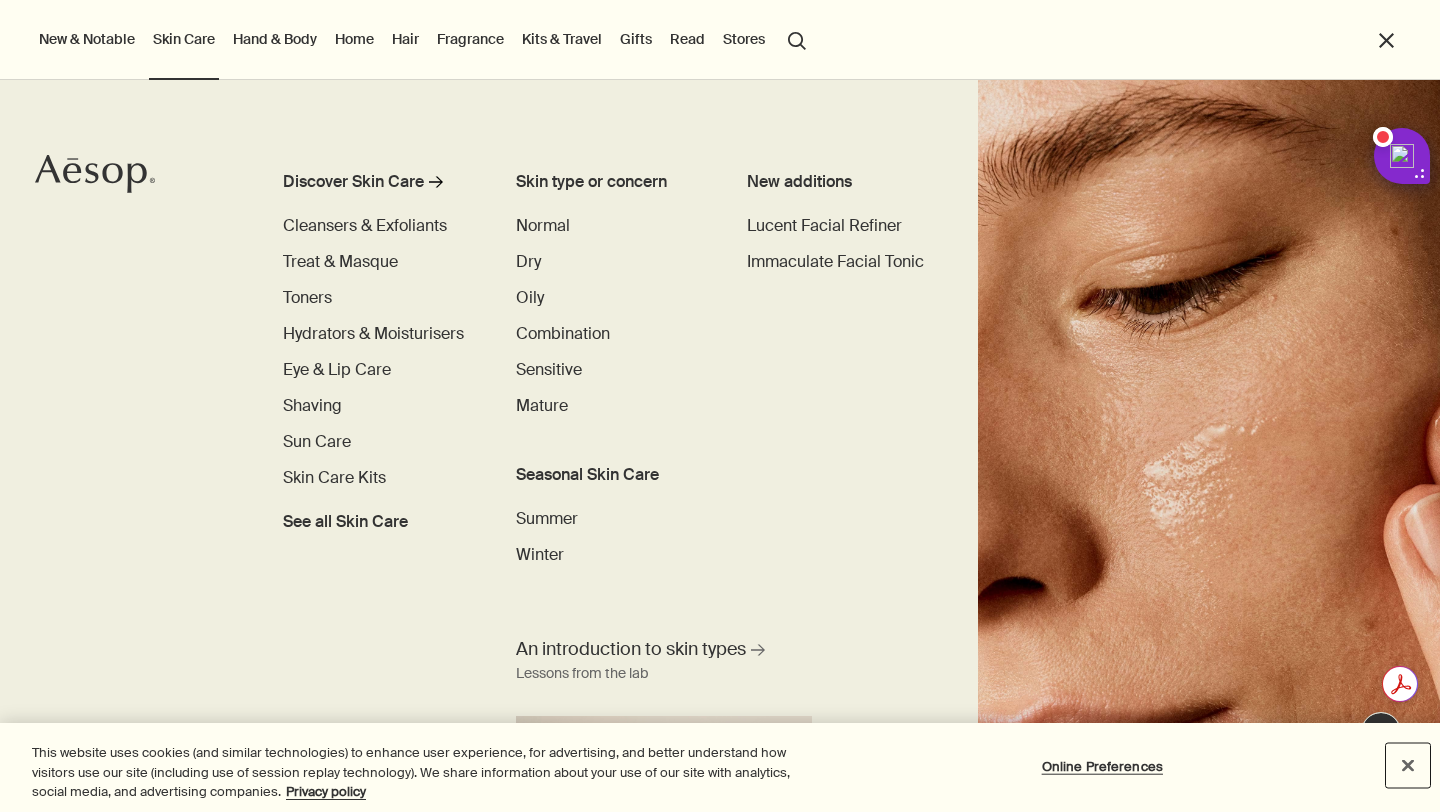 click at bounding box center (1408, 765) 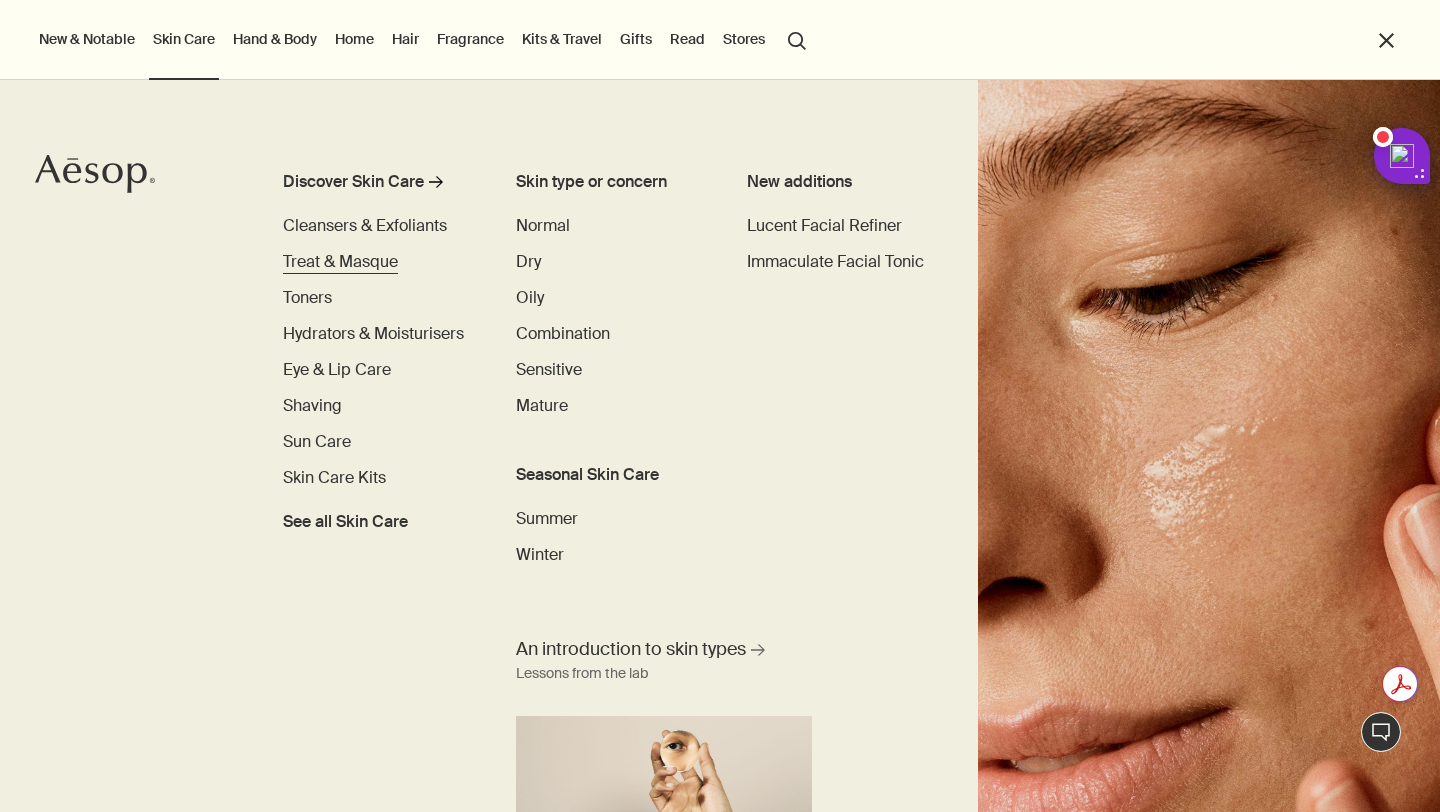 click on "Treat & Masque" at bounding box center [340, 261] 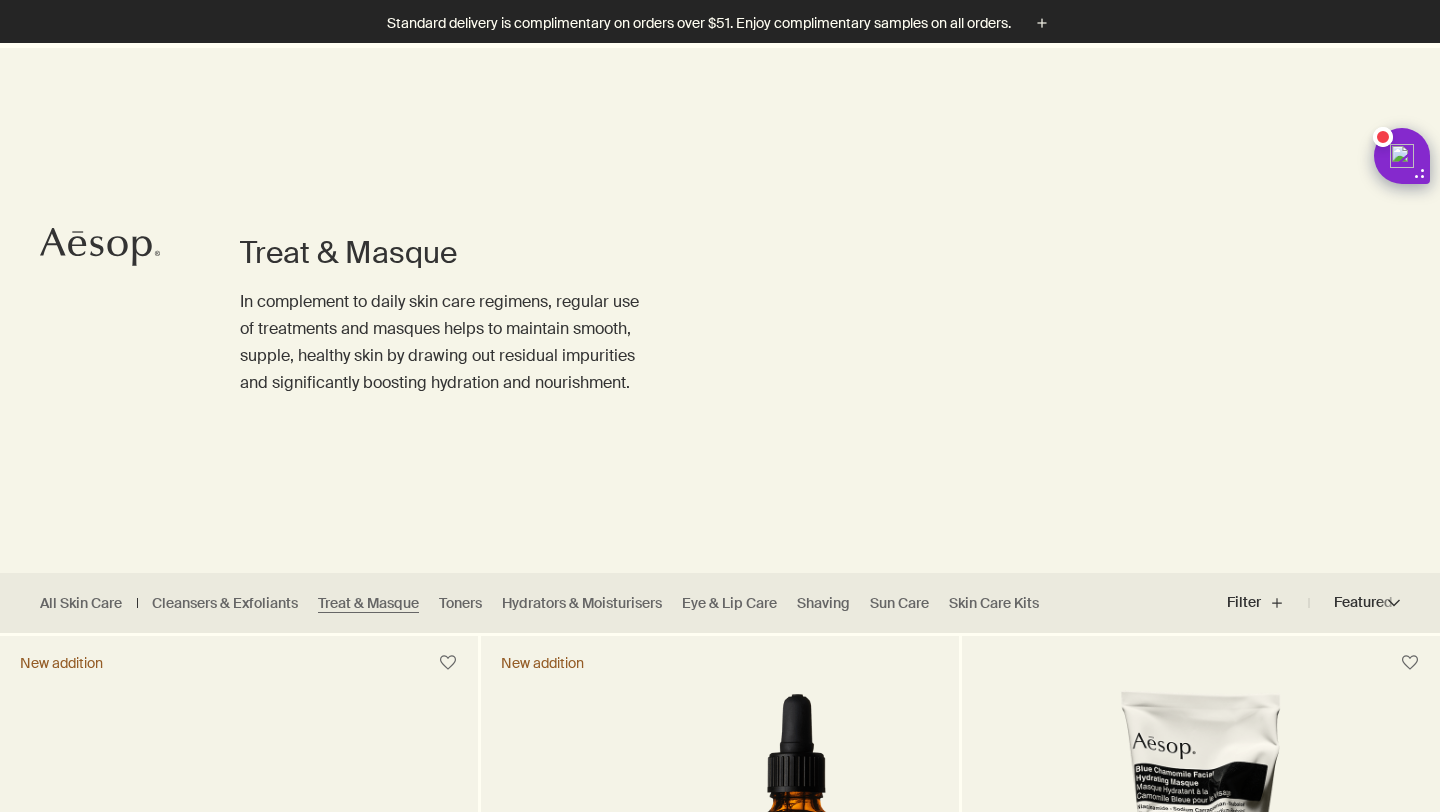 scroll, scrollTop: 423, scrollLeft: 0, axis: vertical 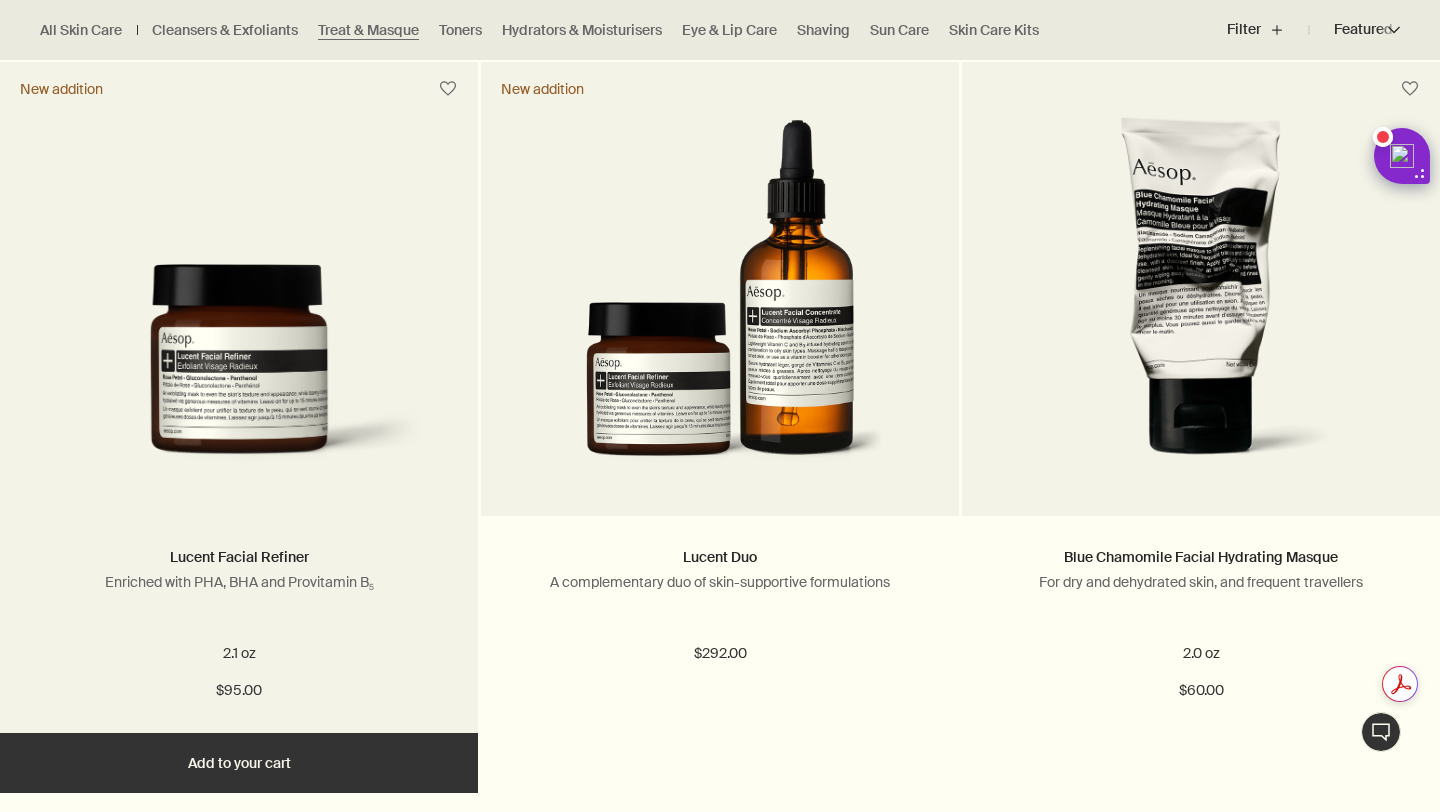 click at bounding box center [239, 375] 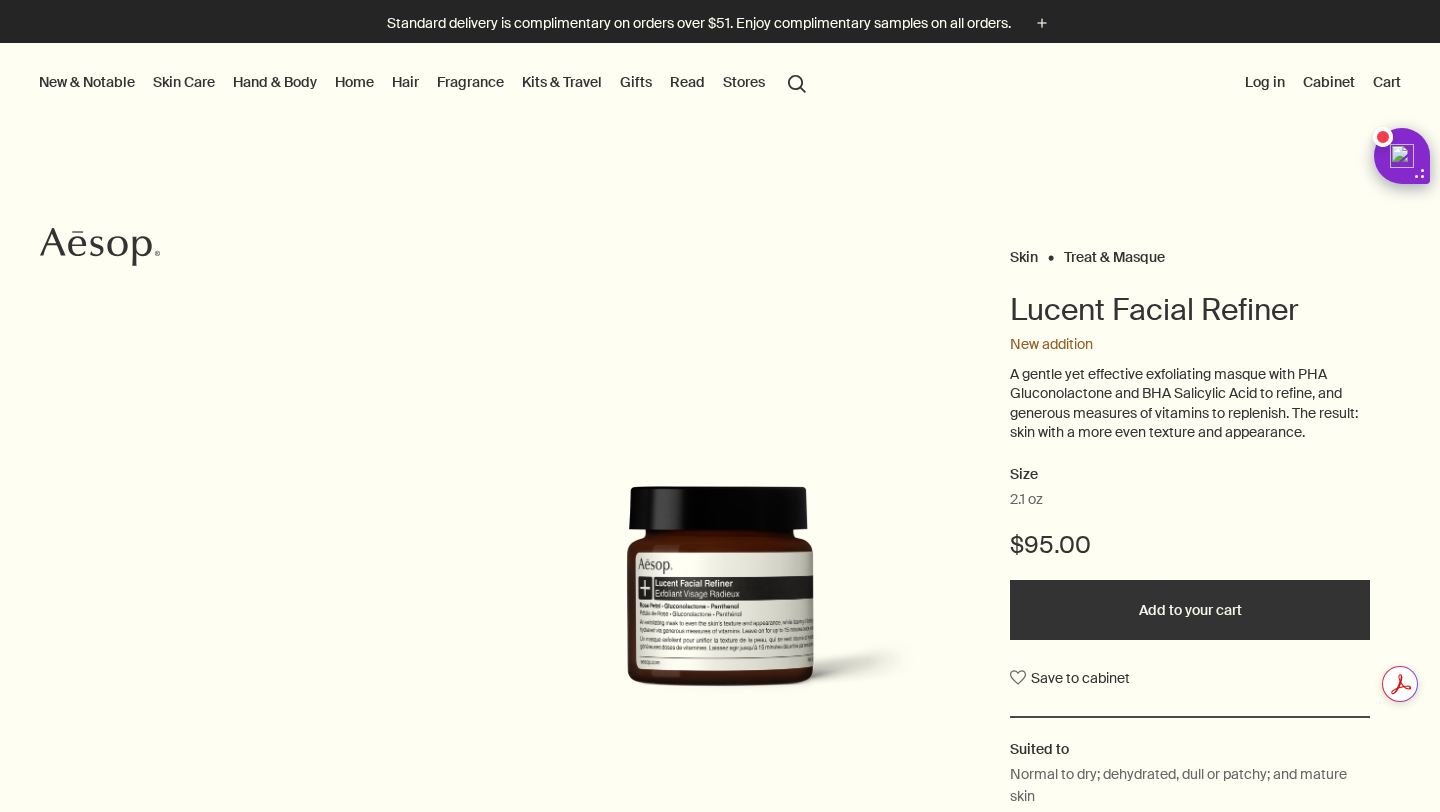 scroll, scrollTop: 0, scrollLeft: 0, axis: both 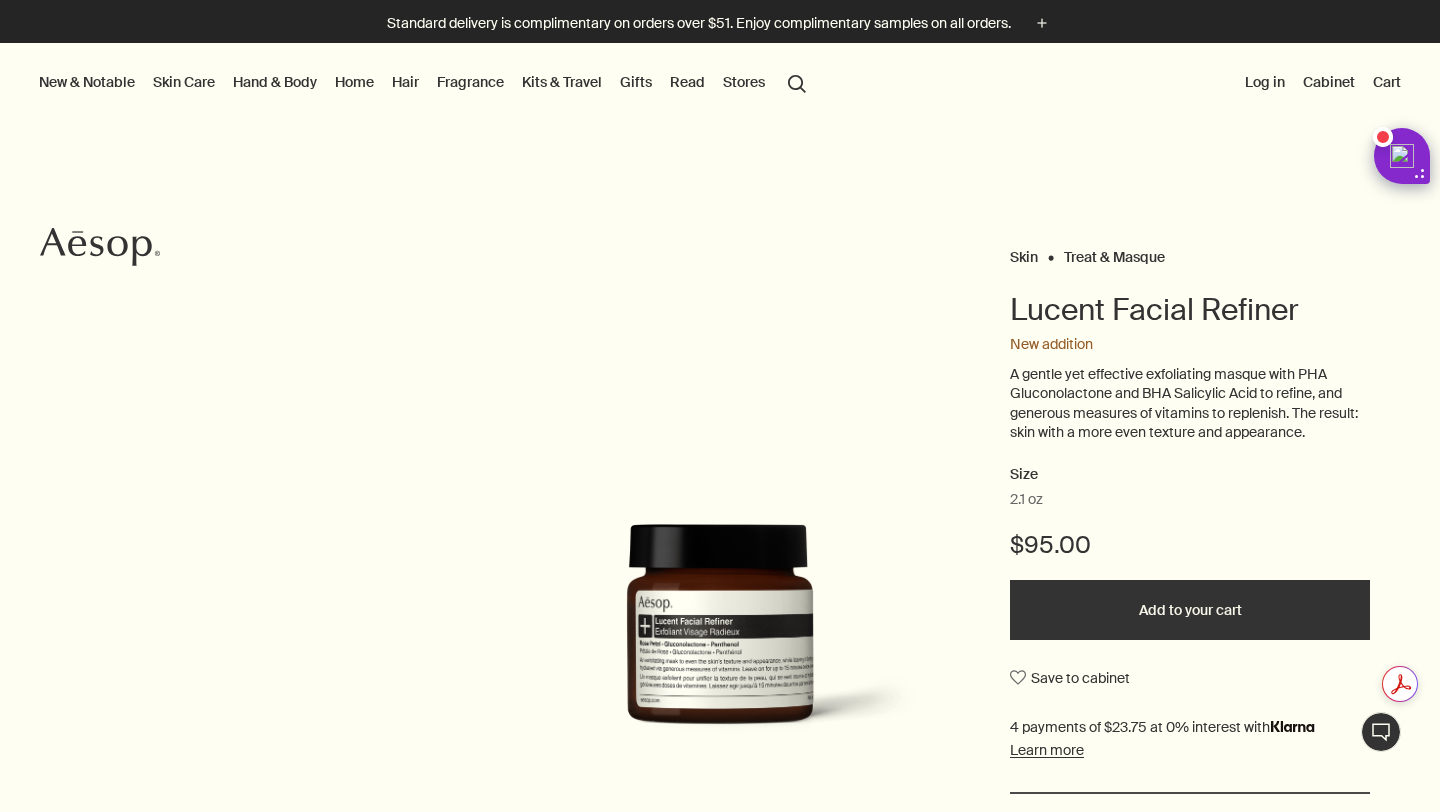 click on "Skin Care" at bounding box center [184, 82] 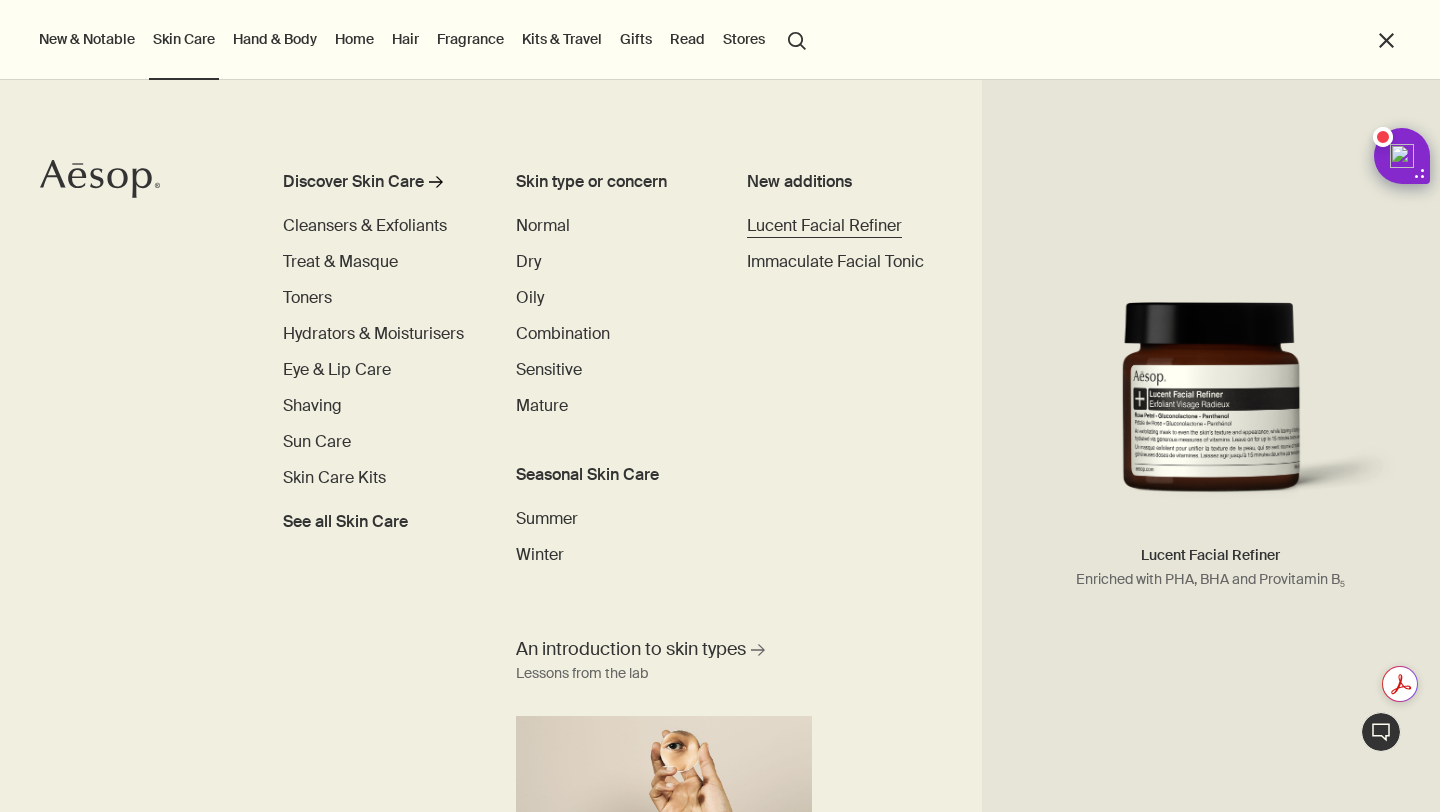 click on "Lucent Facial Refiner" at bounding box center [824, 225] 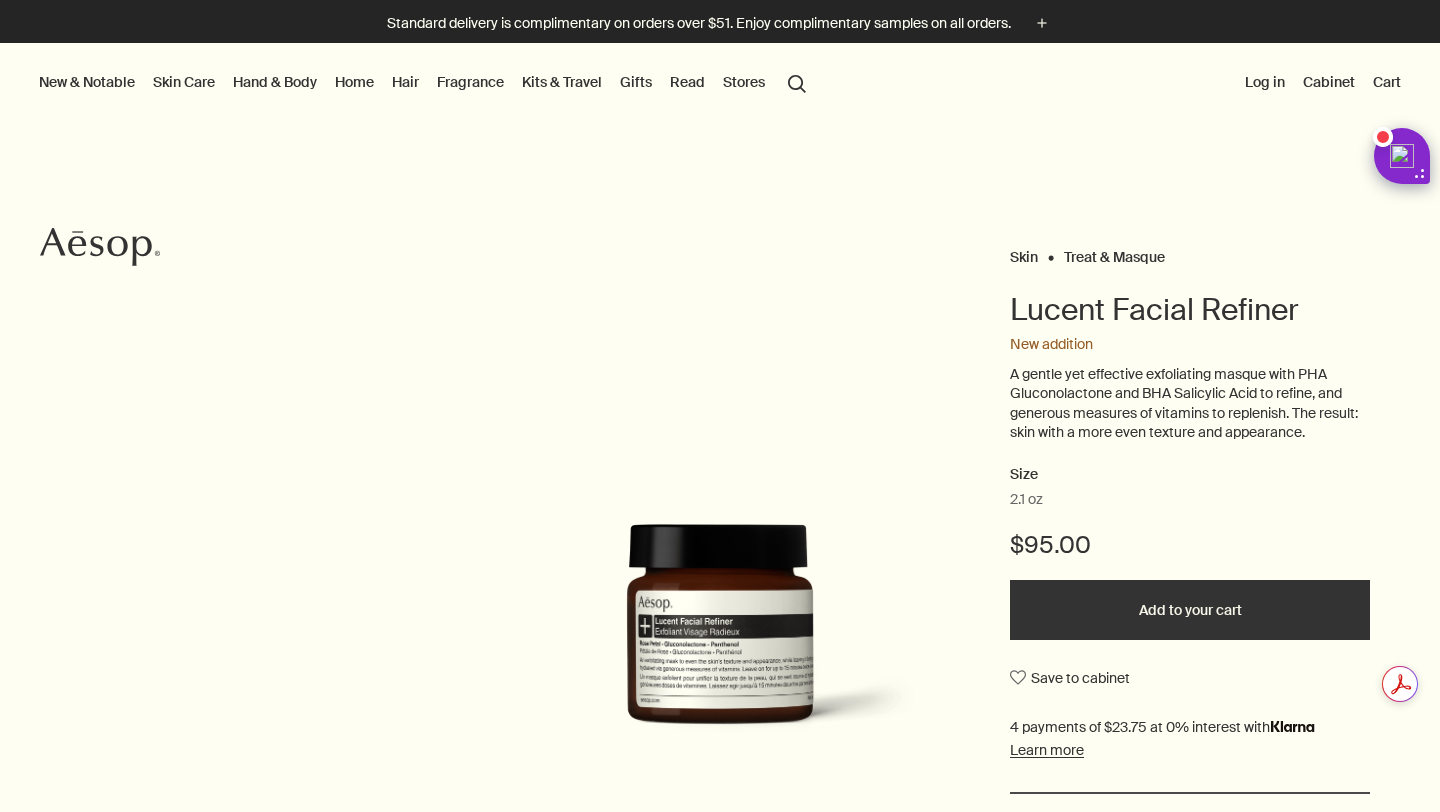 scroll, scrollTop: 0, scrollLeft: 0, axis: both 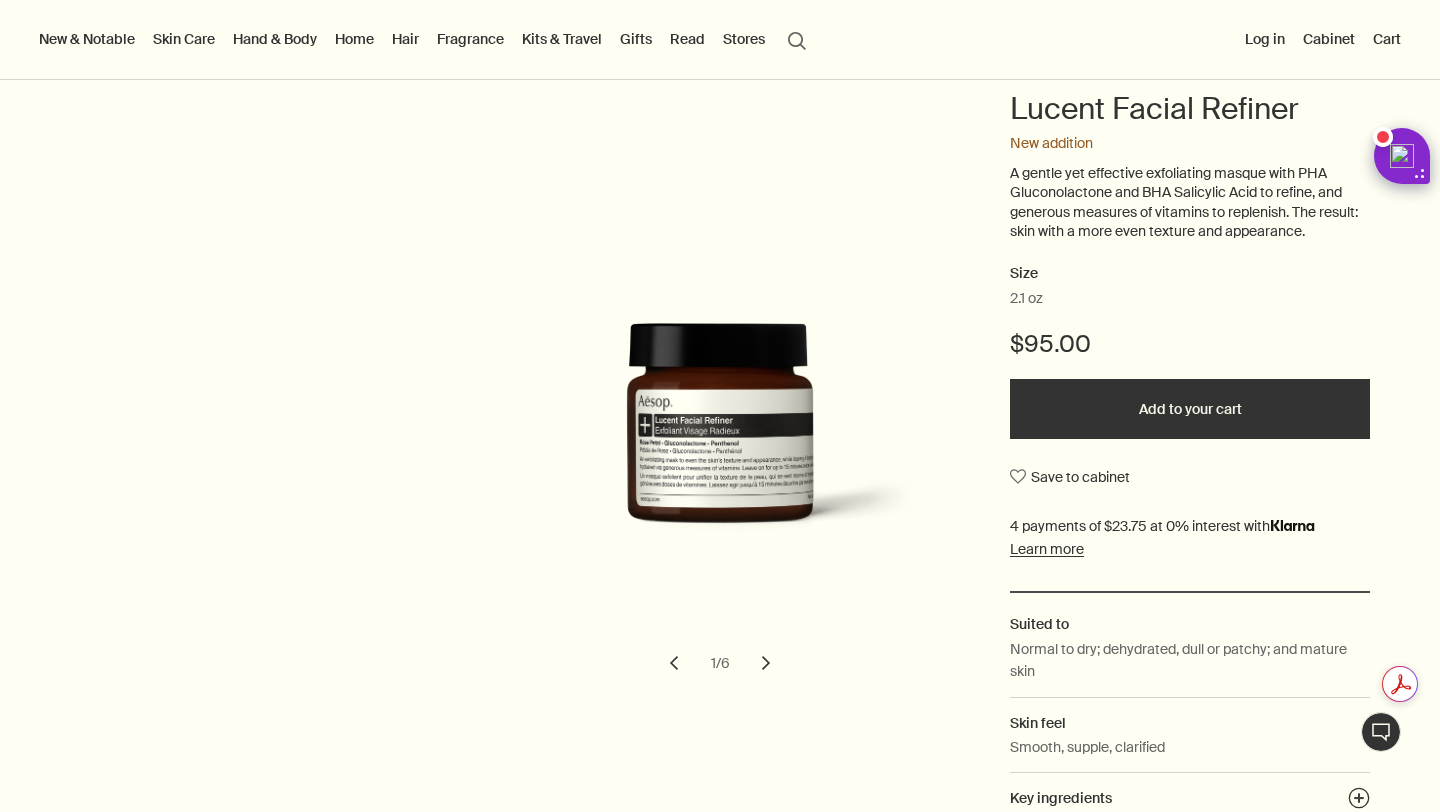 click on "chevron" at bounding box center [766, 663] 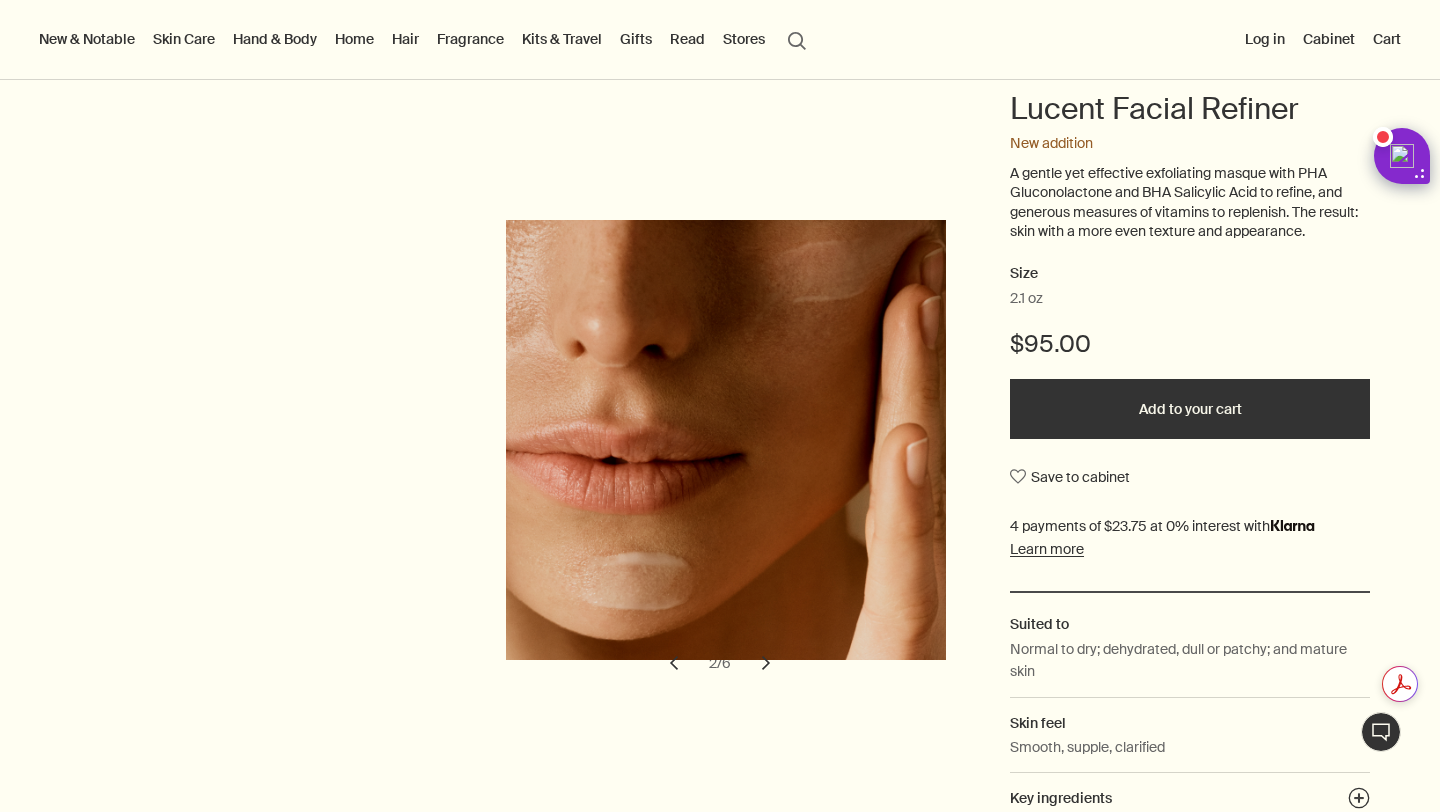 click on "chevron" at bounding box center [766, 663] 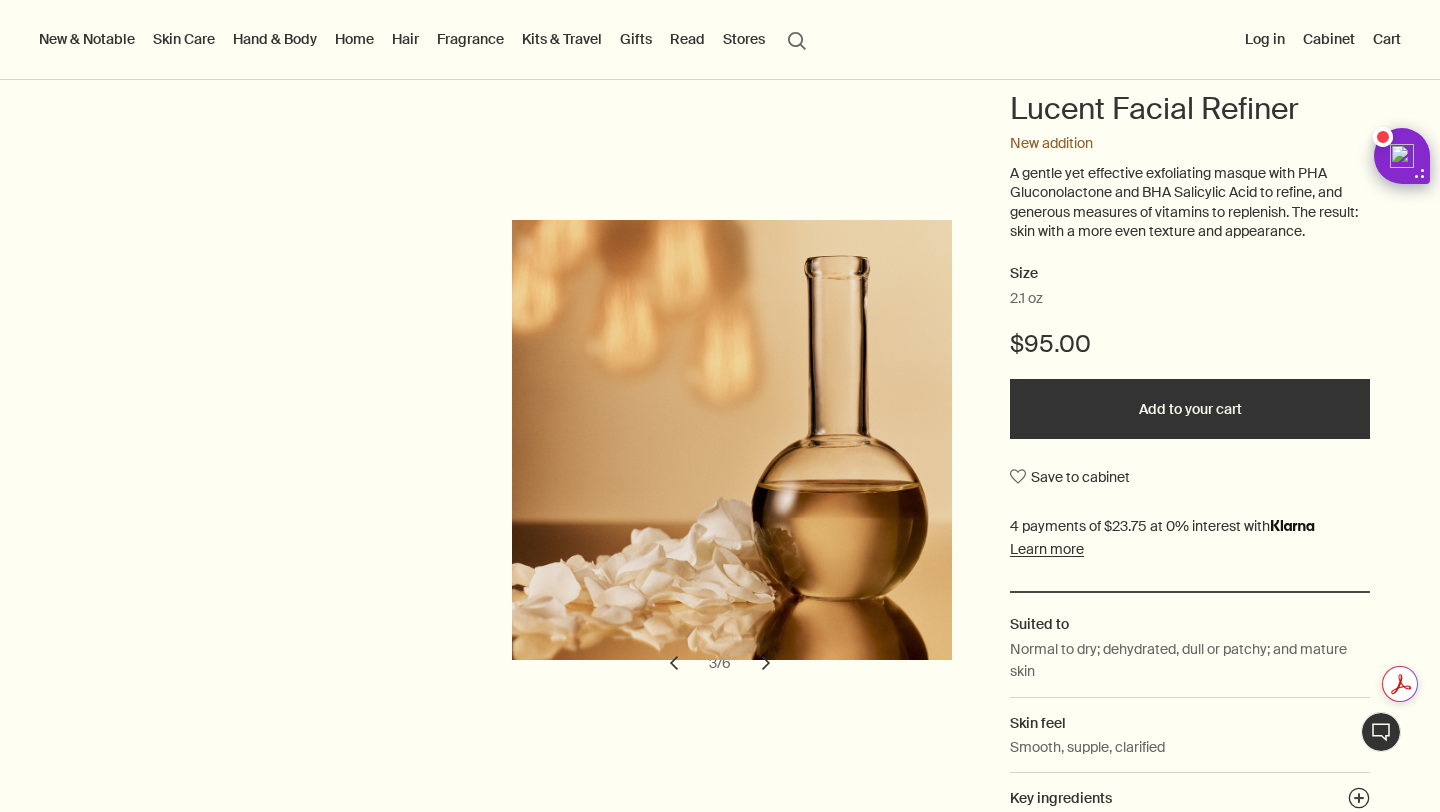 click on "chevron" at bounding box center (766, 663) 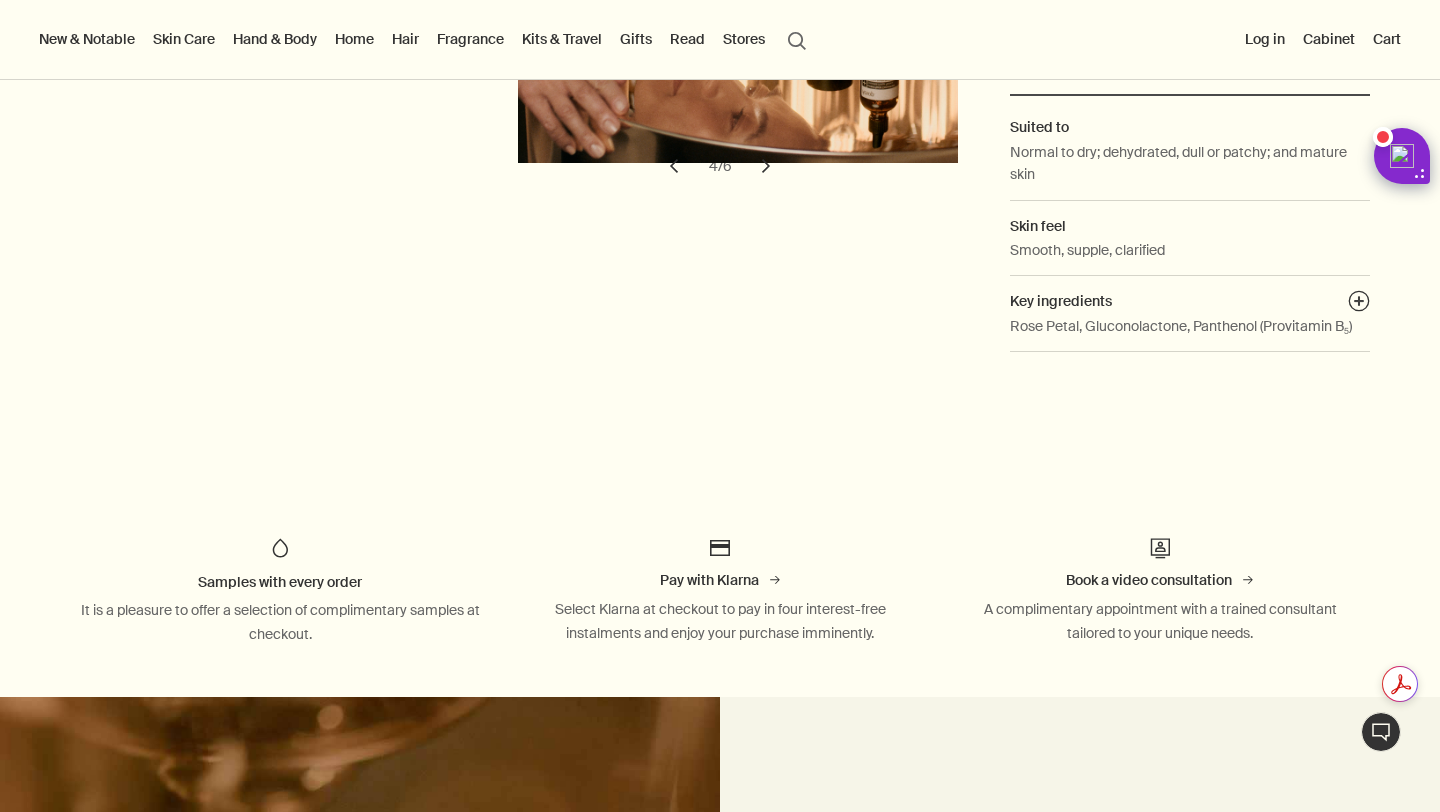 scroll, scrollTop: 324, scrollLeft: 0, axis: vertical 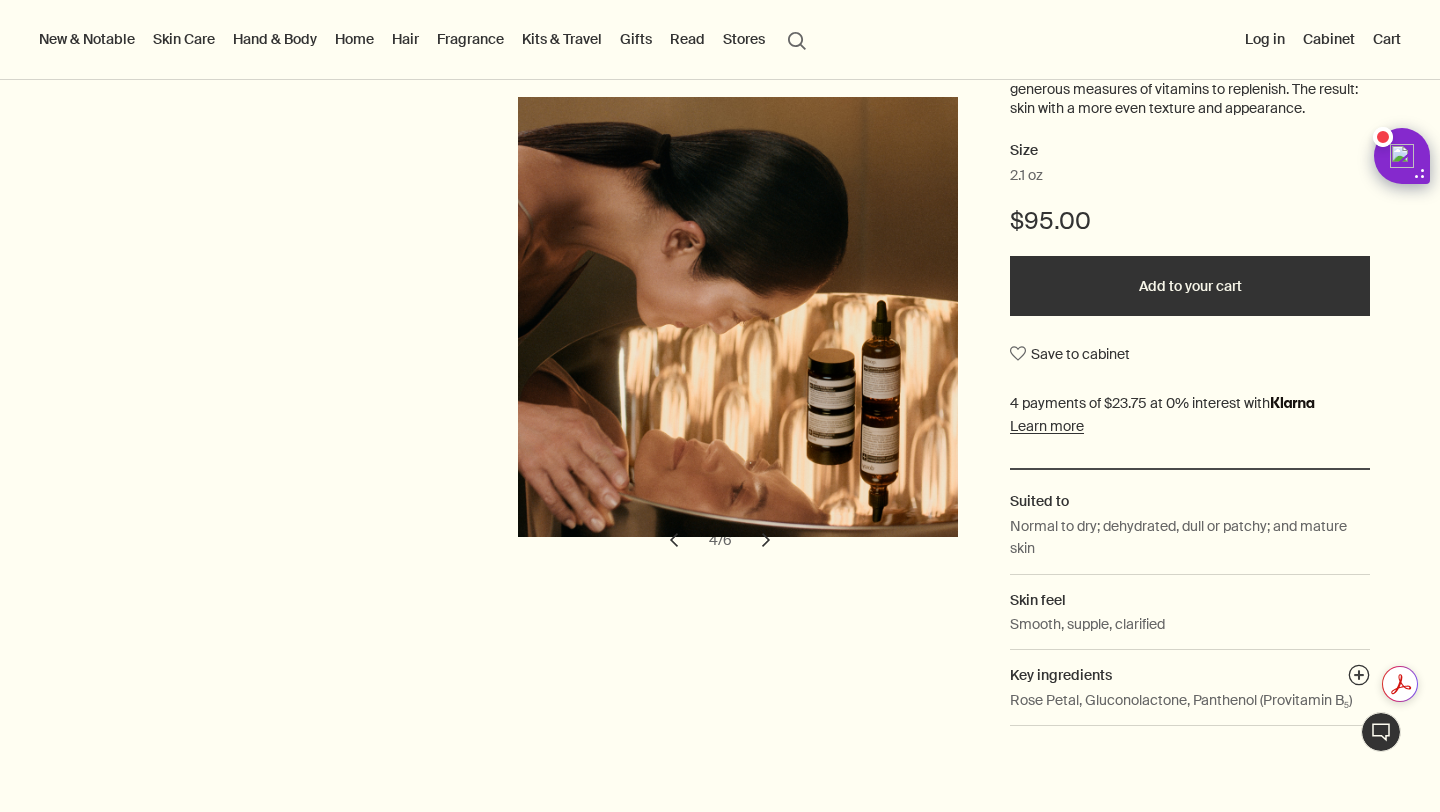 click on "Skin Care" at bounding box center [184, 39] 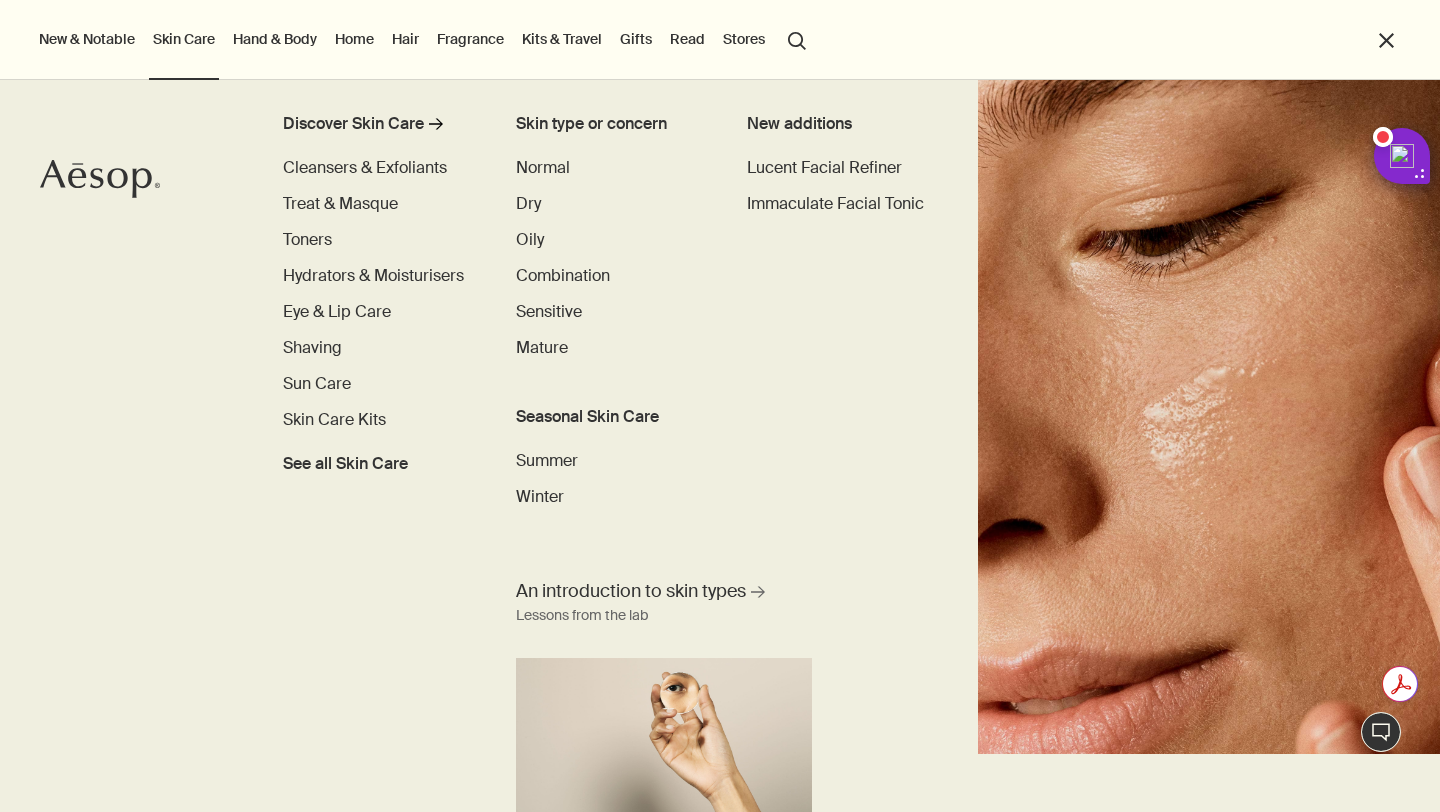 scroll, scrollTop: 0, scrollLeft: 0, axis: both 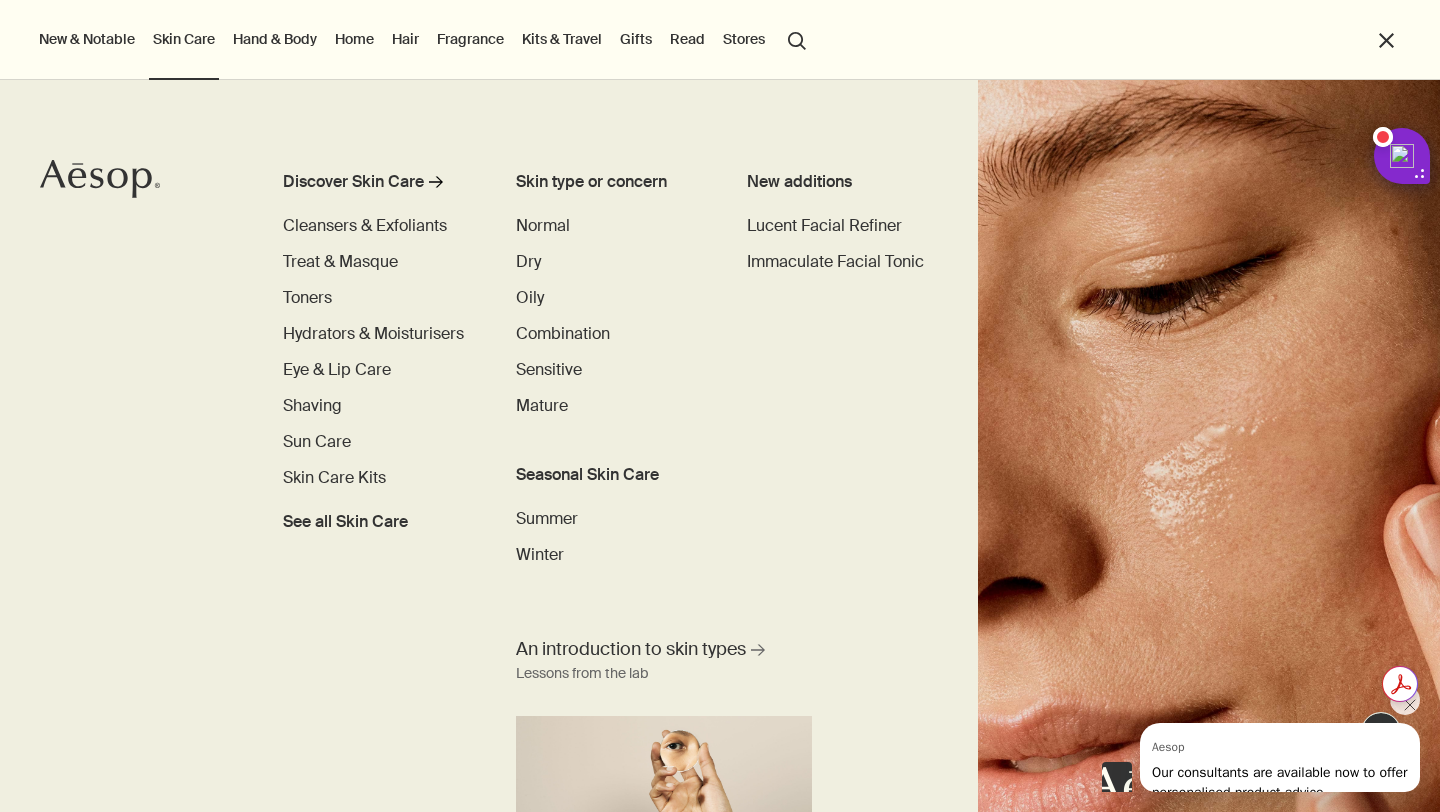 click on "search Search" at bounding box center [797, 39] 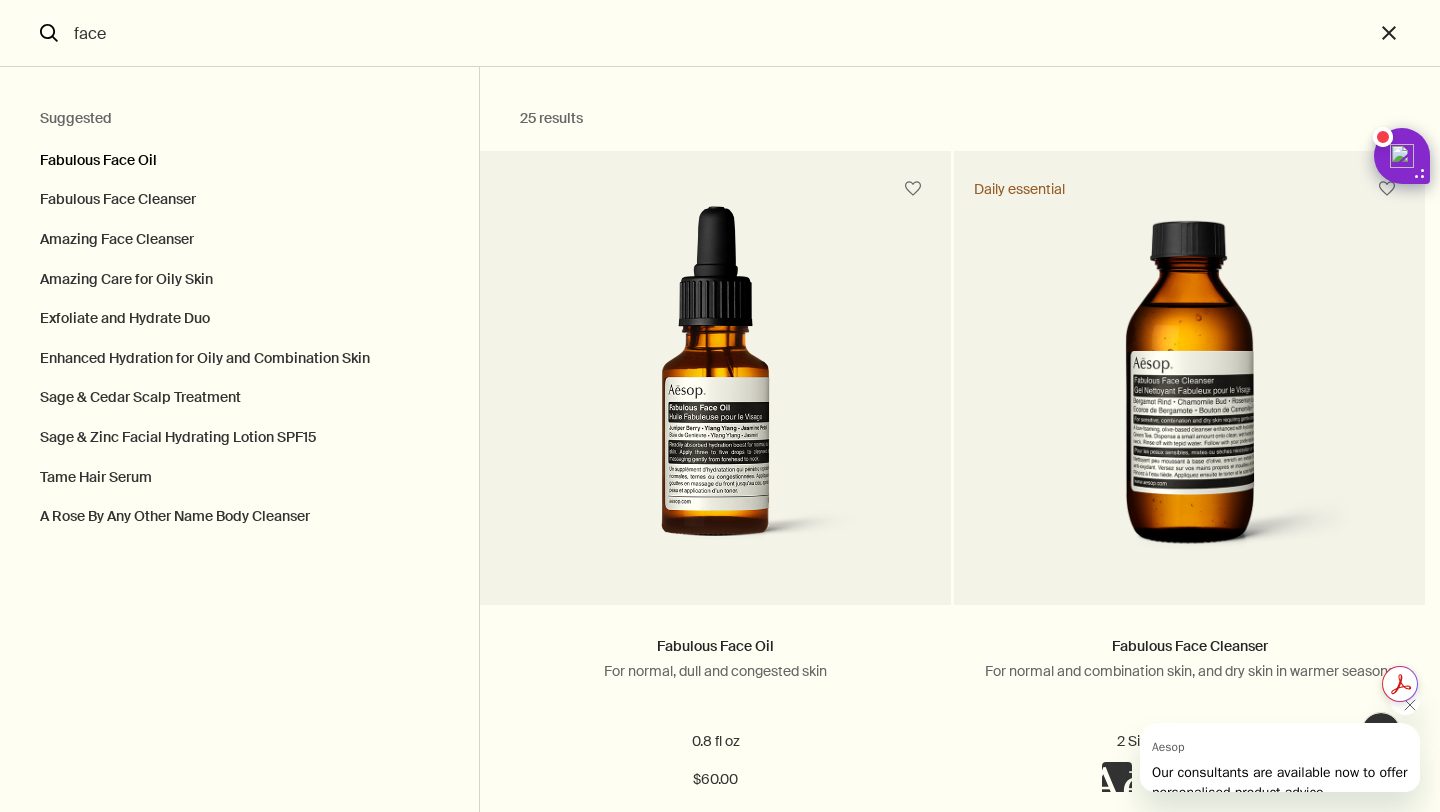 type on "face" 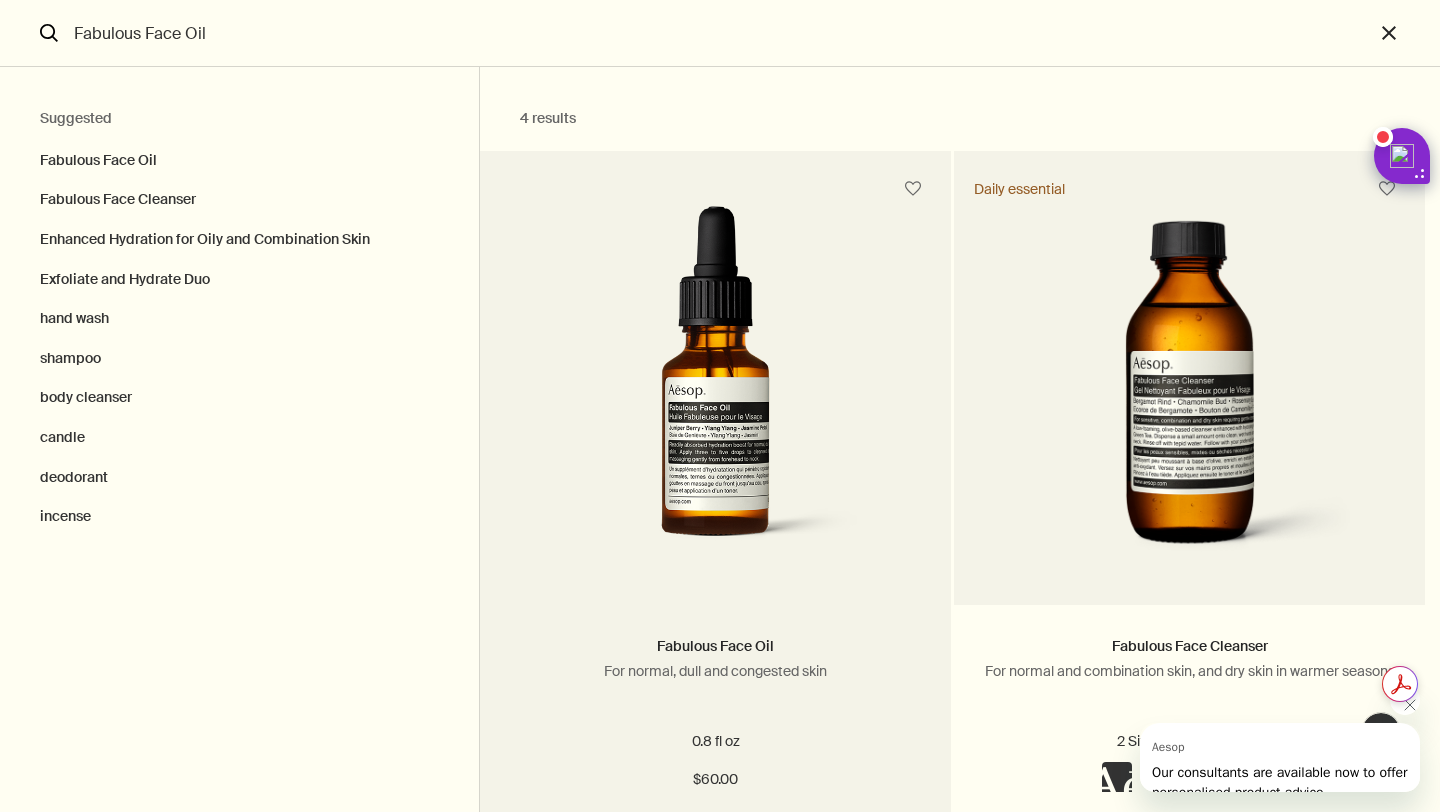 click at bounding box center (715, 390) 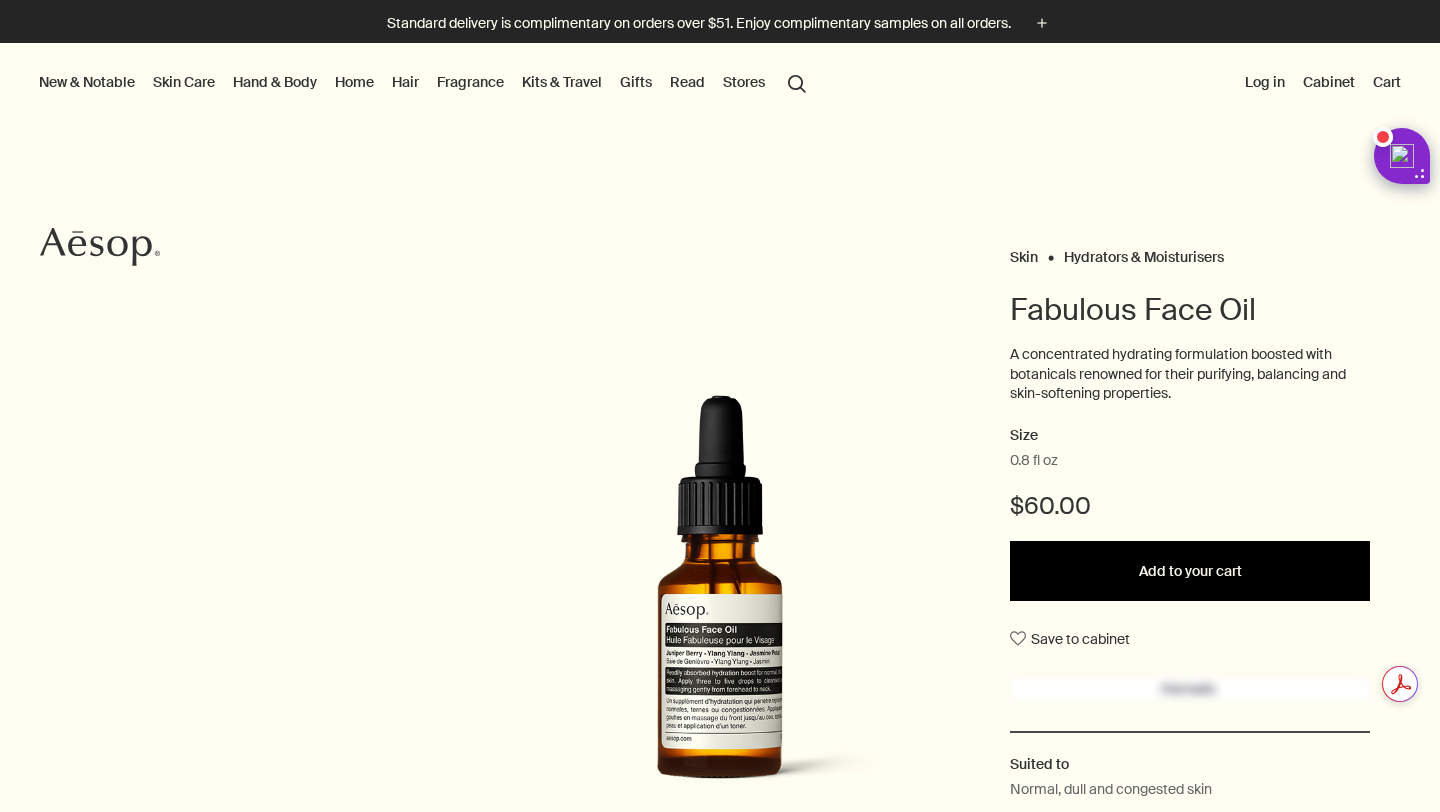 scroll, scrollTop: 0, scrollLeft: 0, axis: both 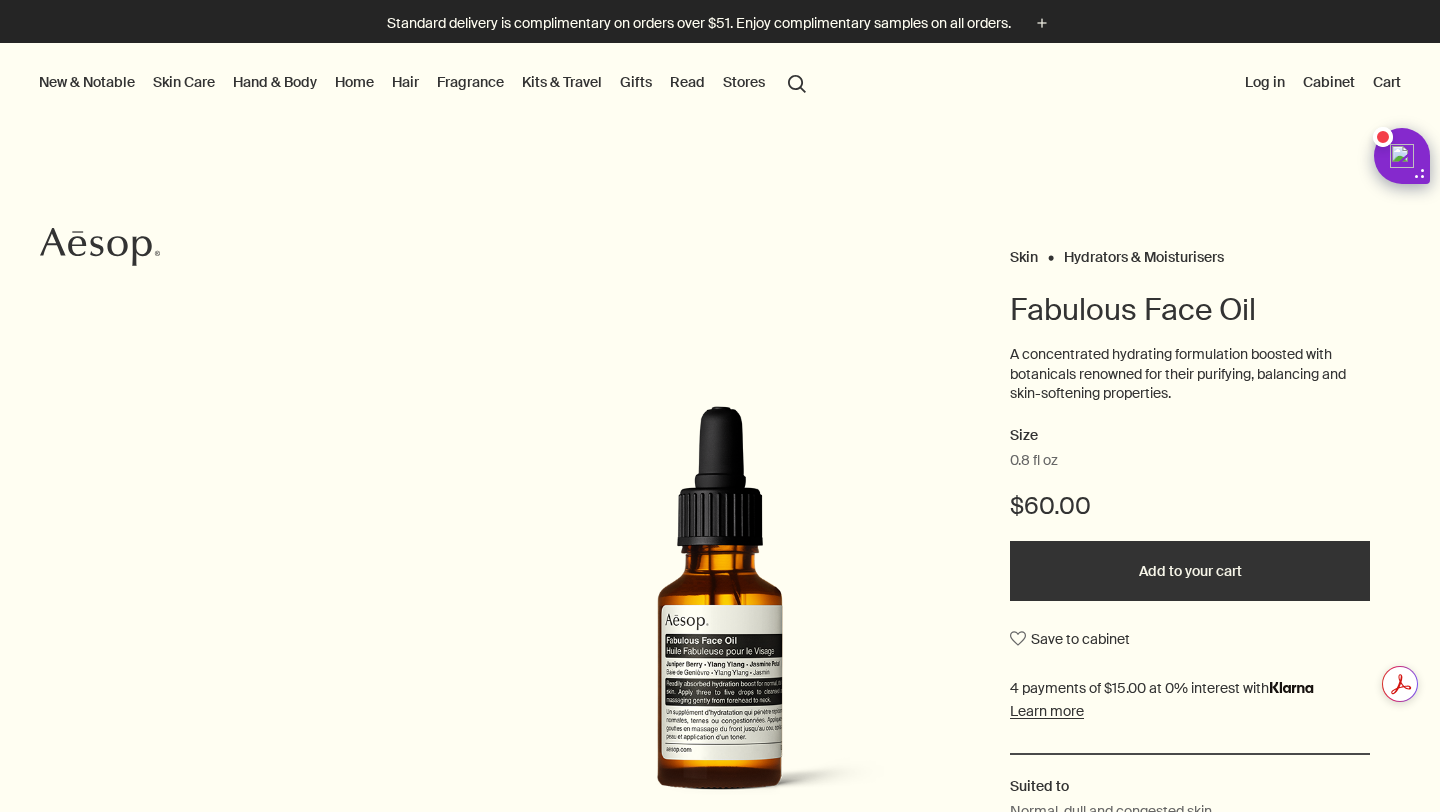 click on "Add to your cart" at bounding box center [1190, 571] 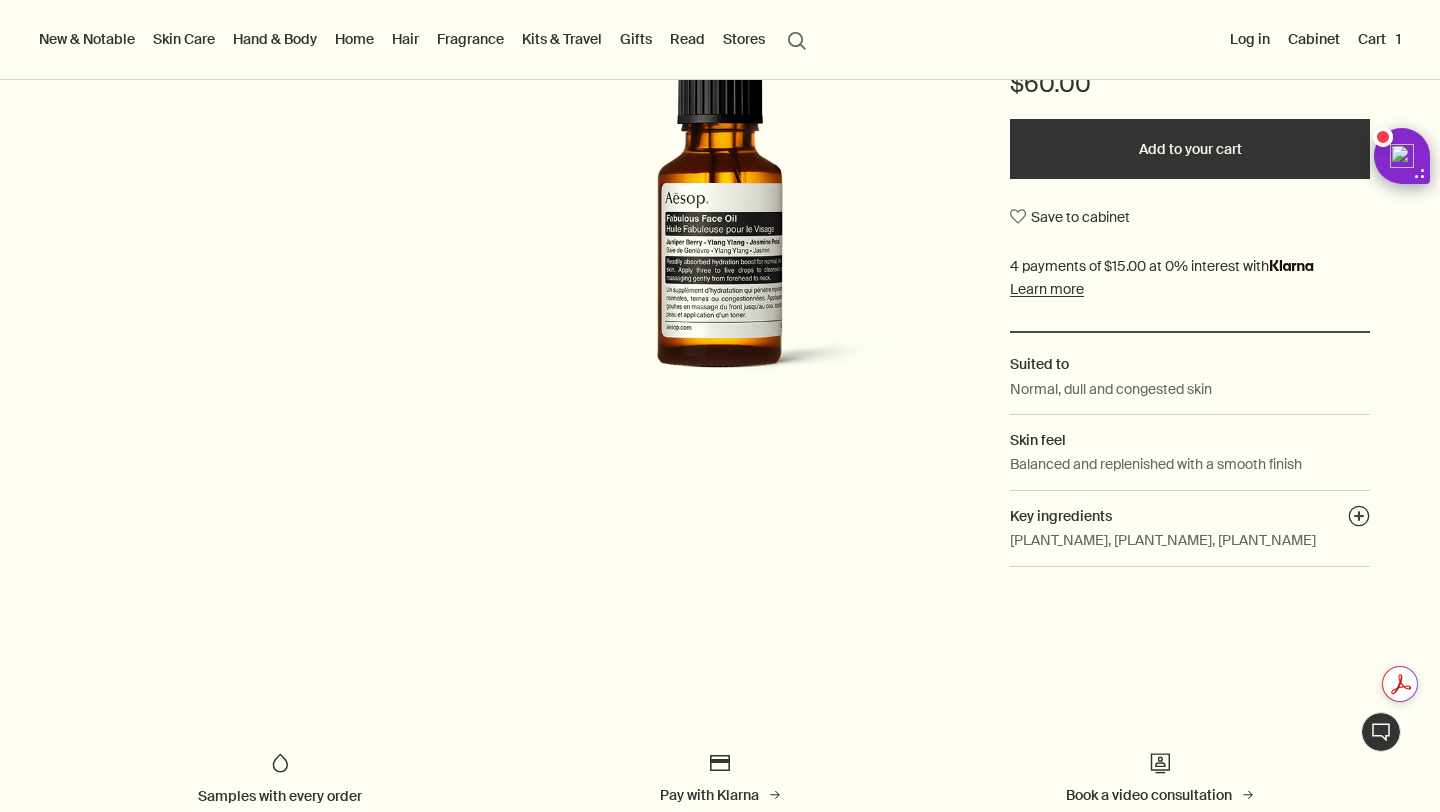 scroll, scrollTop: 0, scrollLeft: 0, axis: both 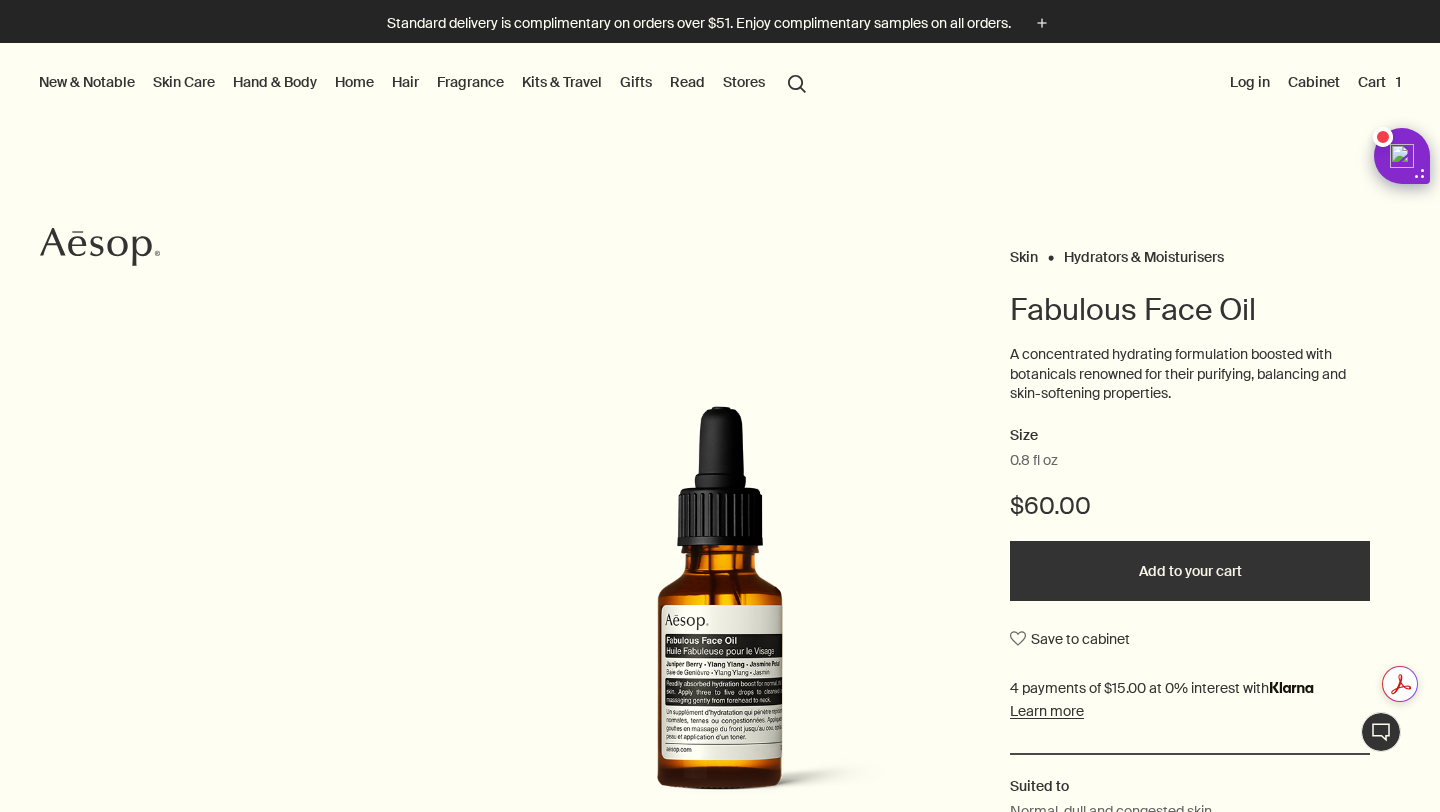 click on "Skin Care" at bounding box center (184, 82) 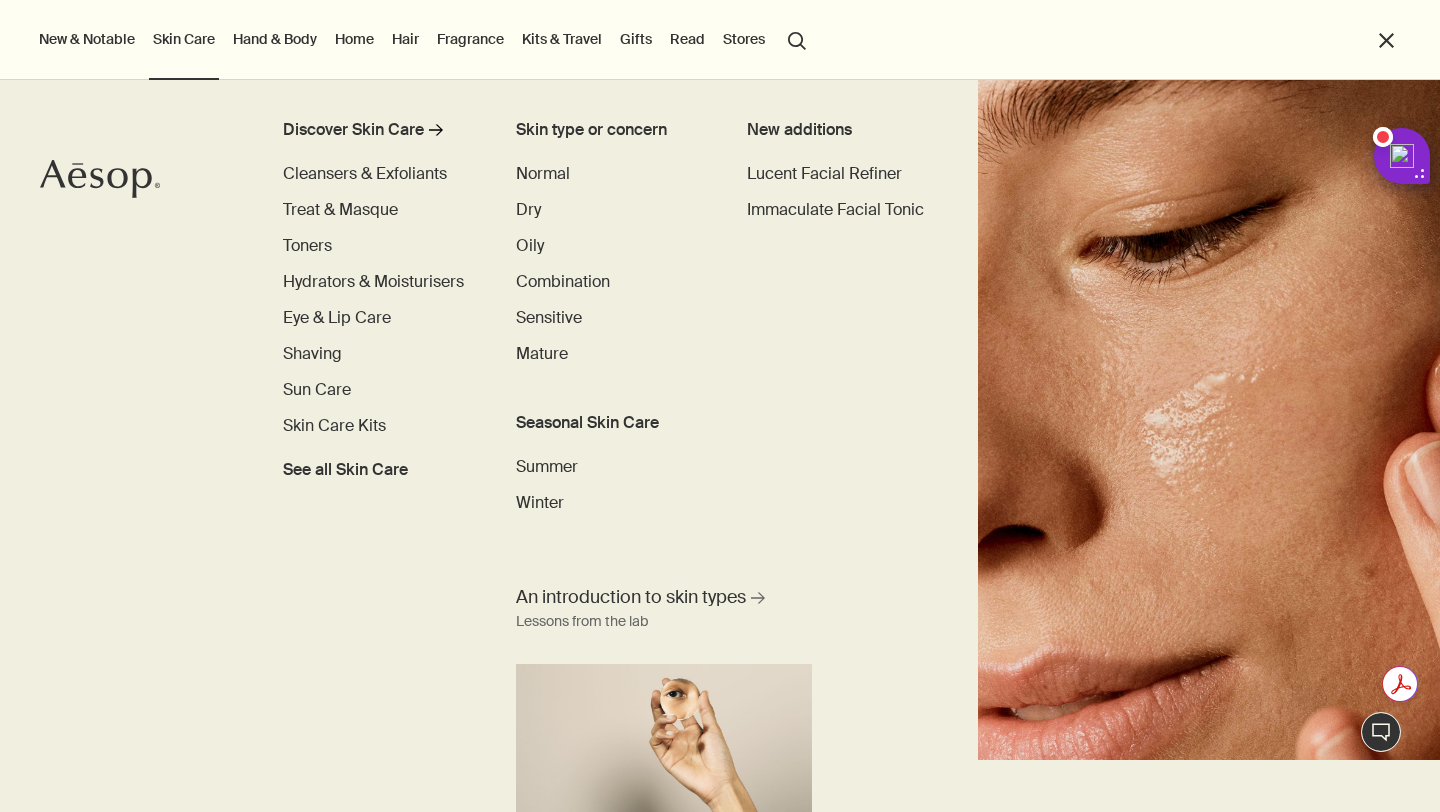 scroll, scrollTop: 33, scrollLeft: 0, axis: vertical 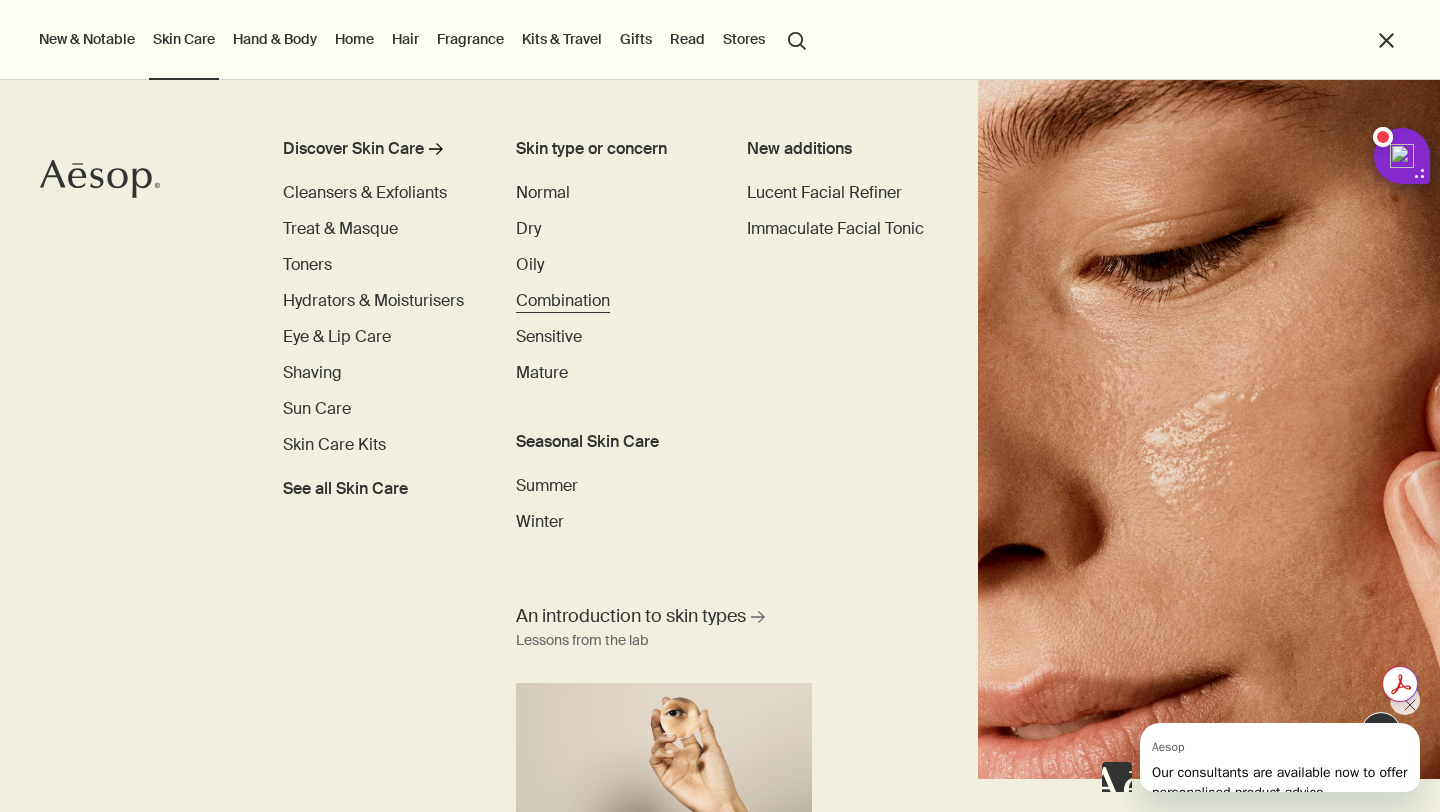 click on "Combination" at bounding box center [563, 300] 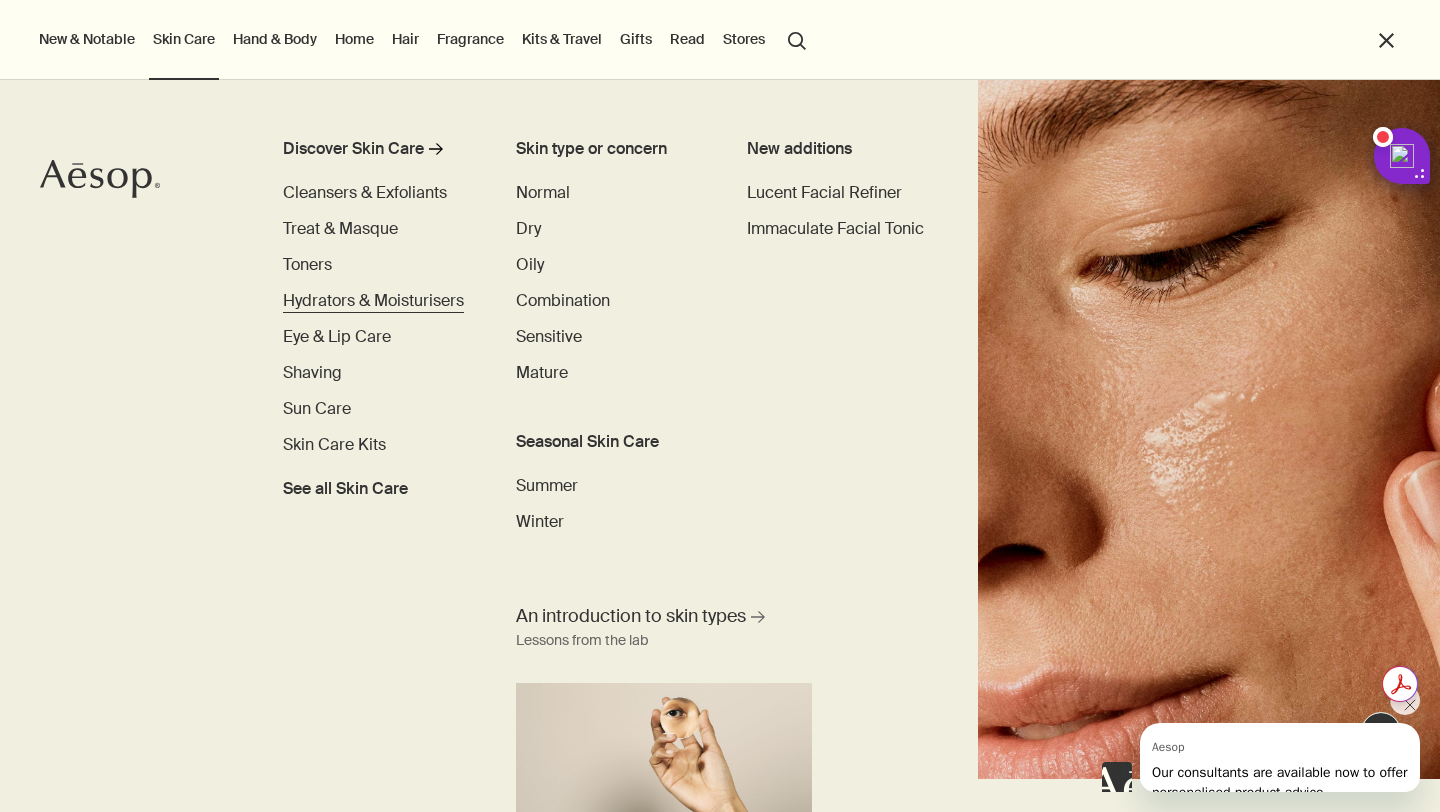 click on "Hydrators & Moisturisers" at bounding box center (373, 300) 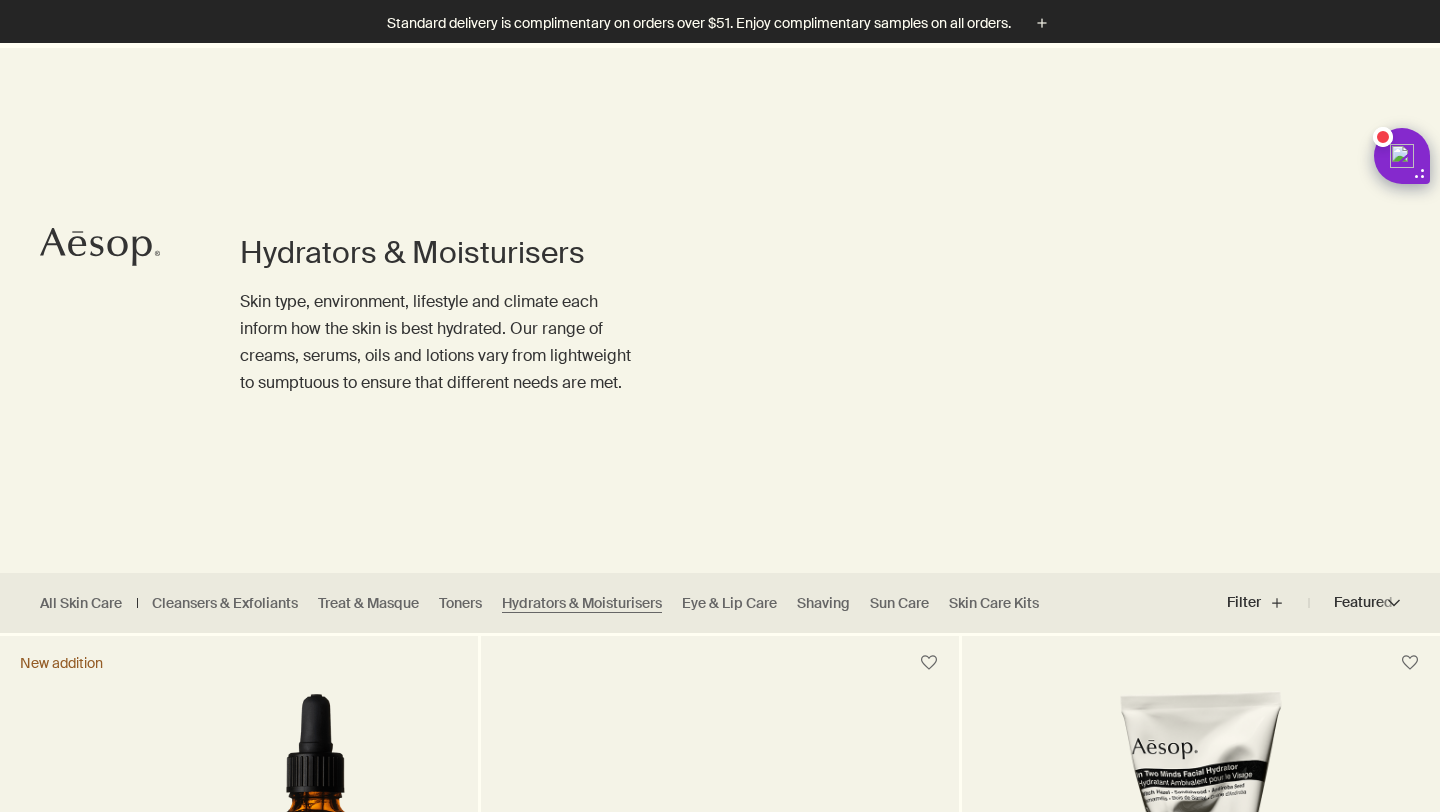 scroll, scrollTop: 406, scrollLeft: 0, axis: vertical 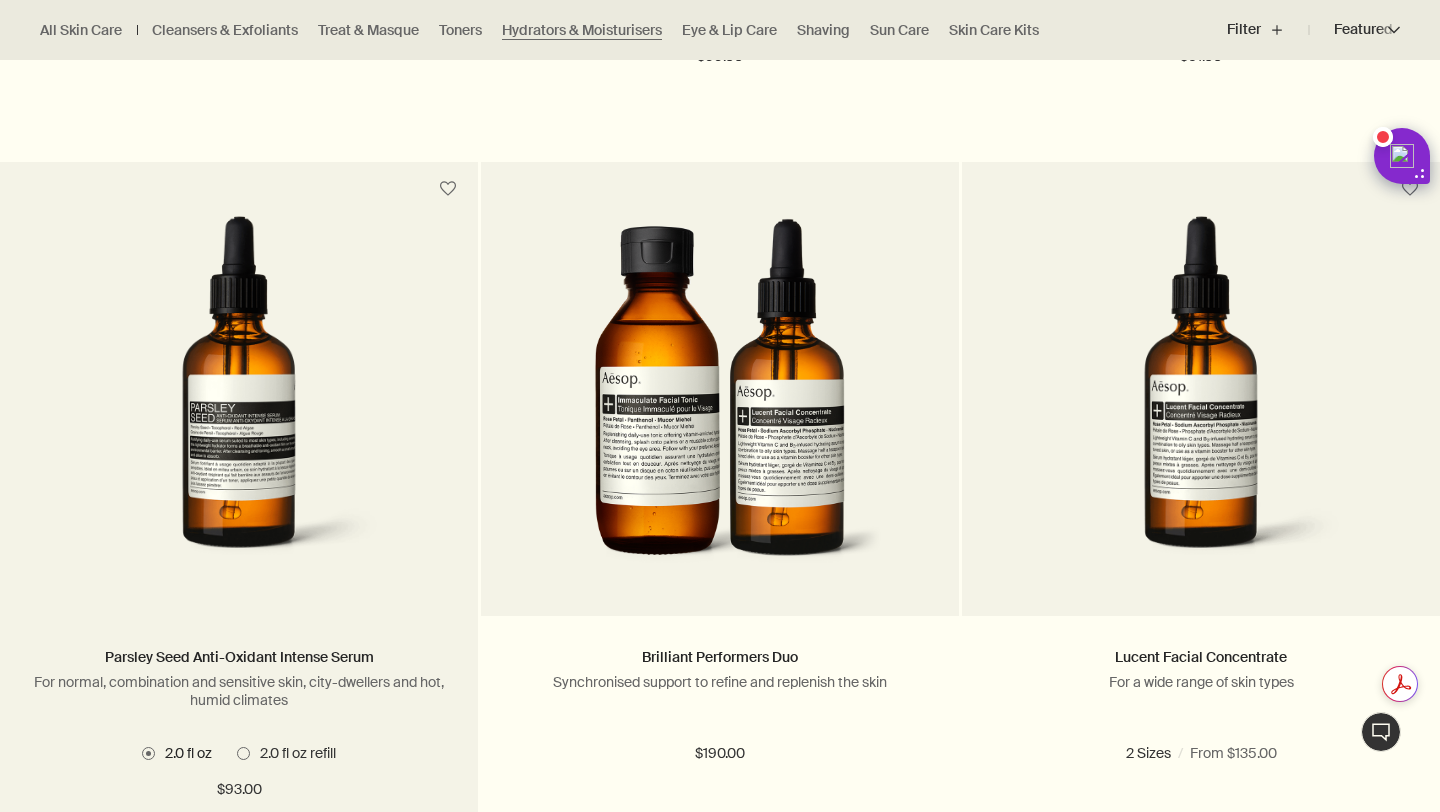 click on "2.0 fl oz refill" at bounding box center (293, 753) 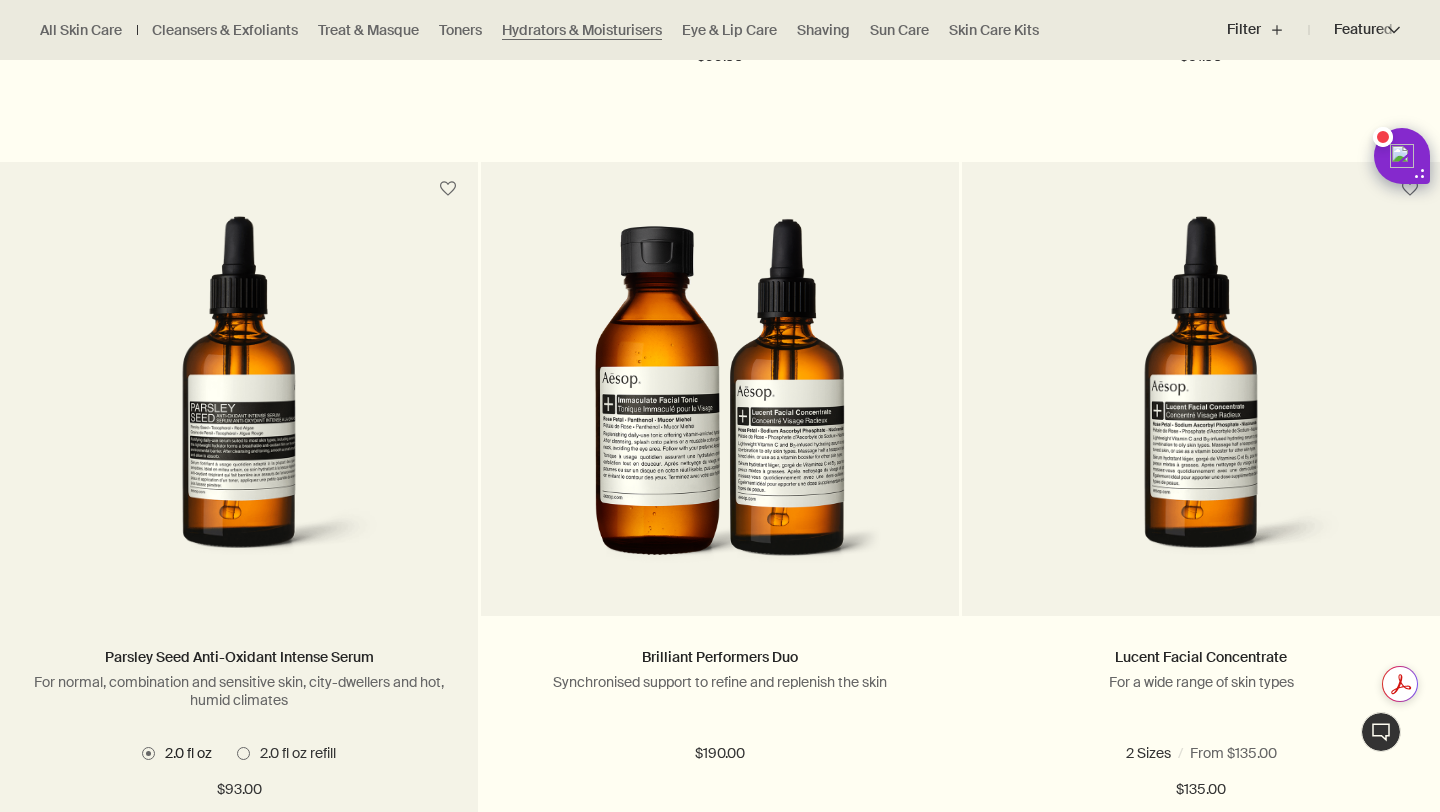 click on "2.0 fl oz refill" at bounding box center (237, 1958) 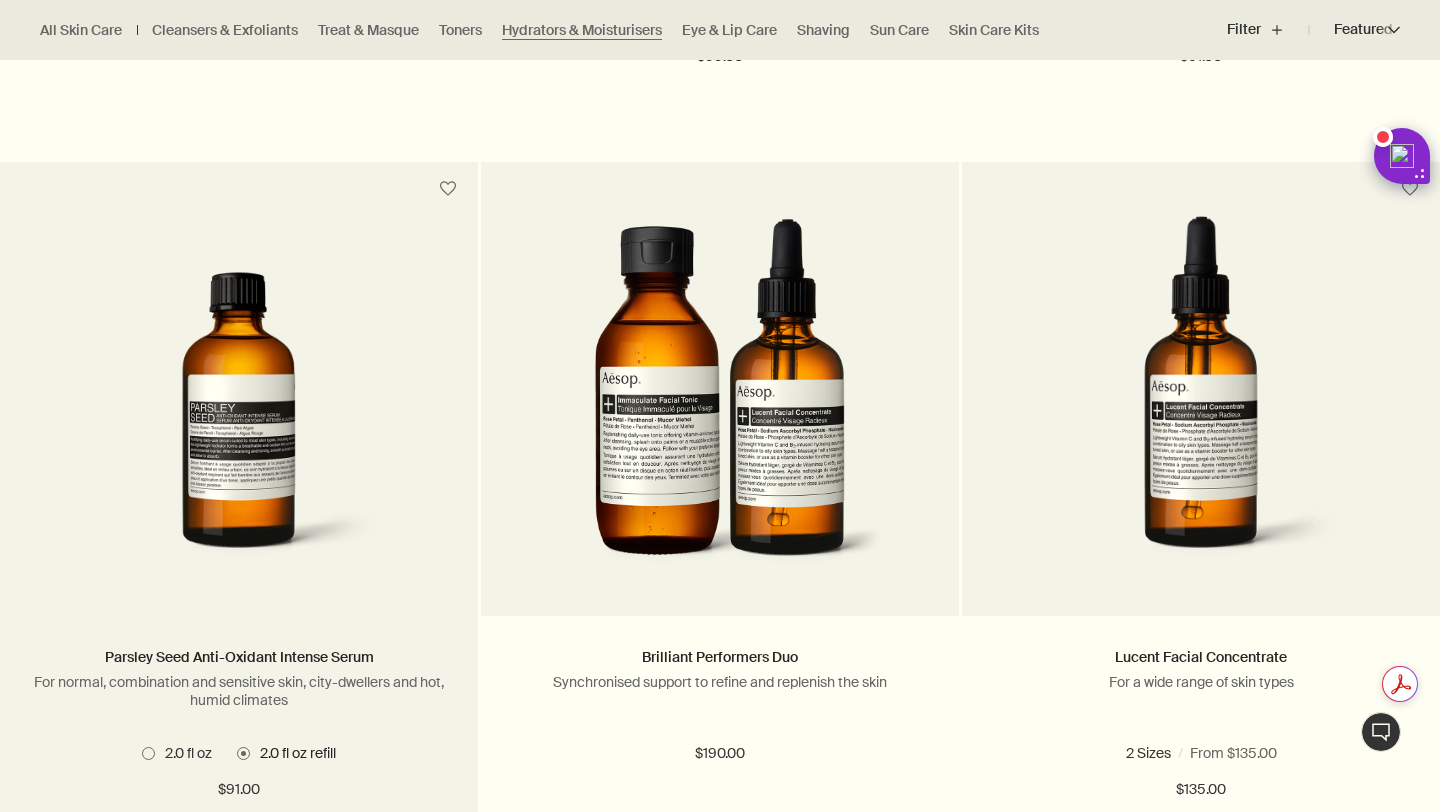 click on "2.0 fl oz" at bounding box center [183, 753] 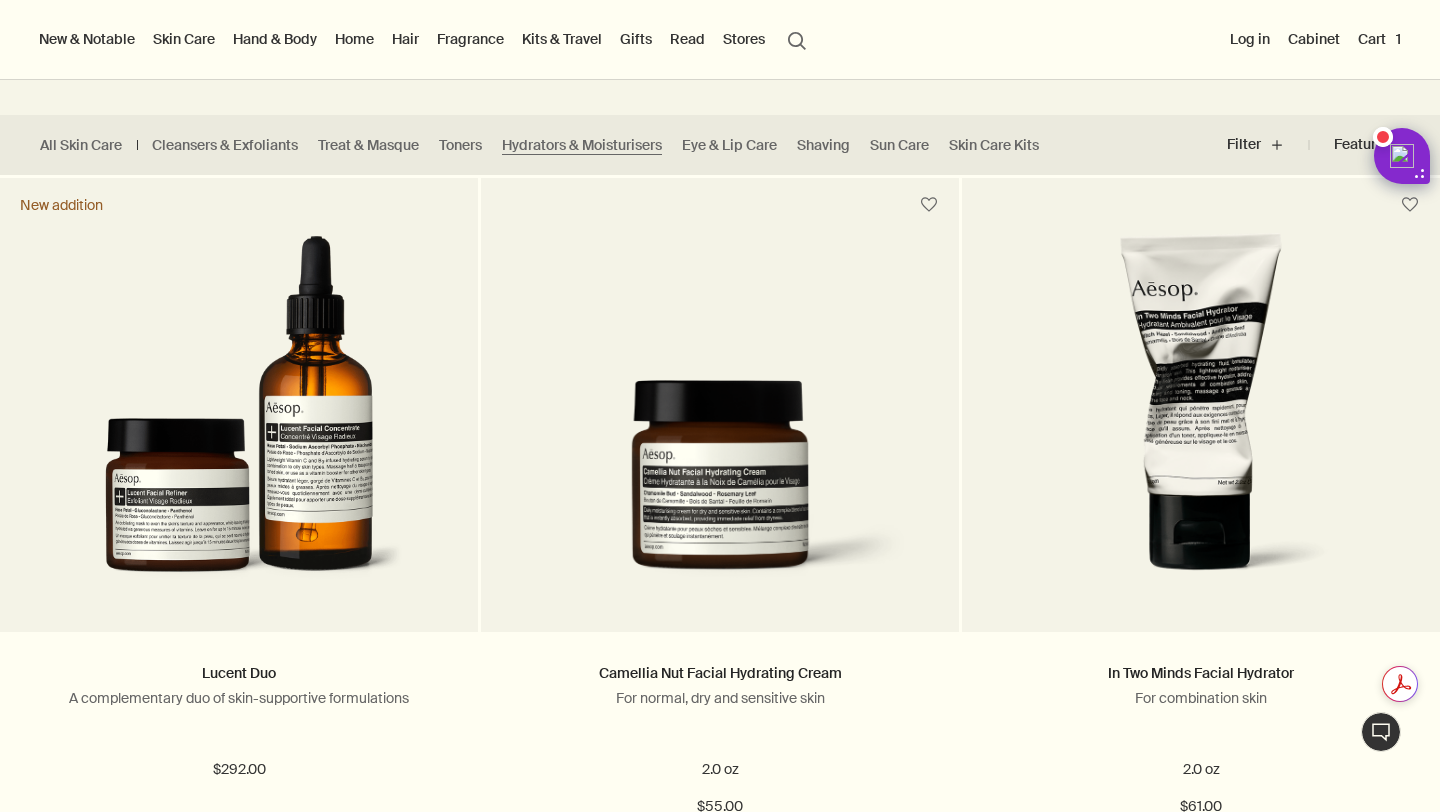 scroll, scrollTop: 281, scrollLeft: 0, axis: vertical 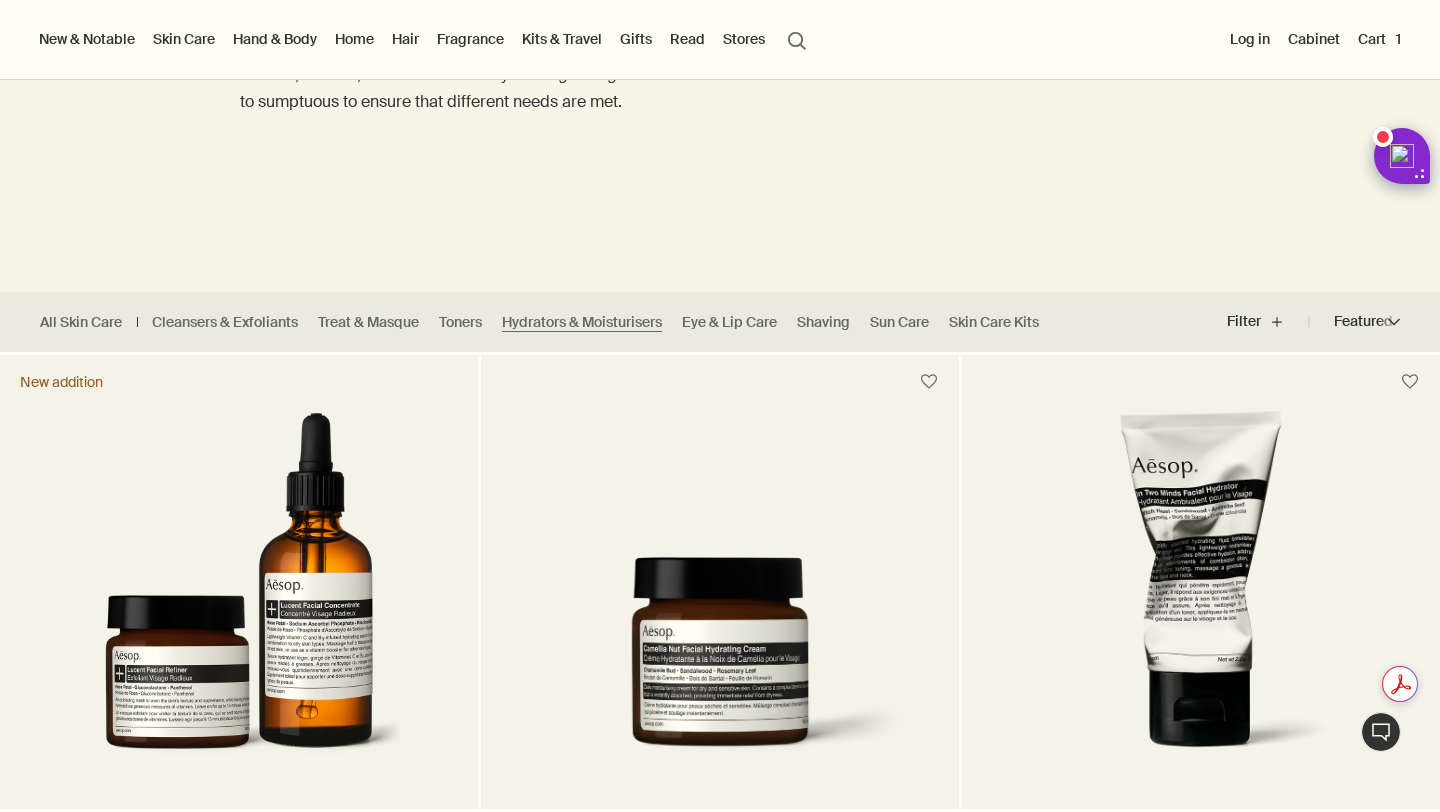click on "Hand & Body" at bounding box center (275, 39) 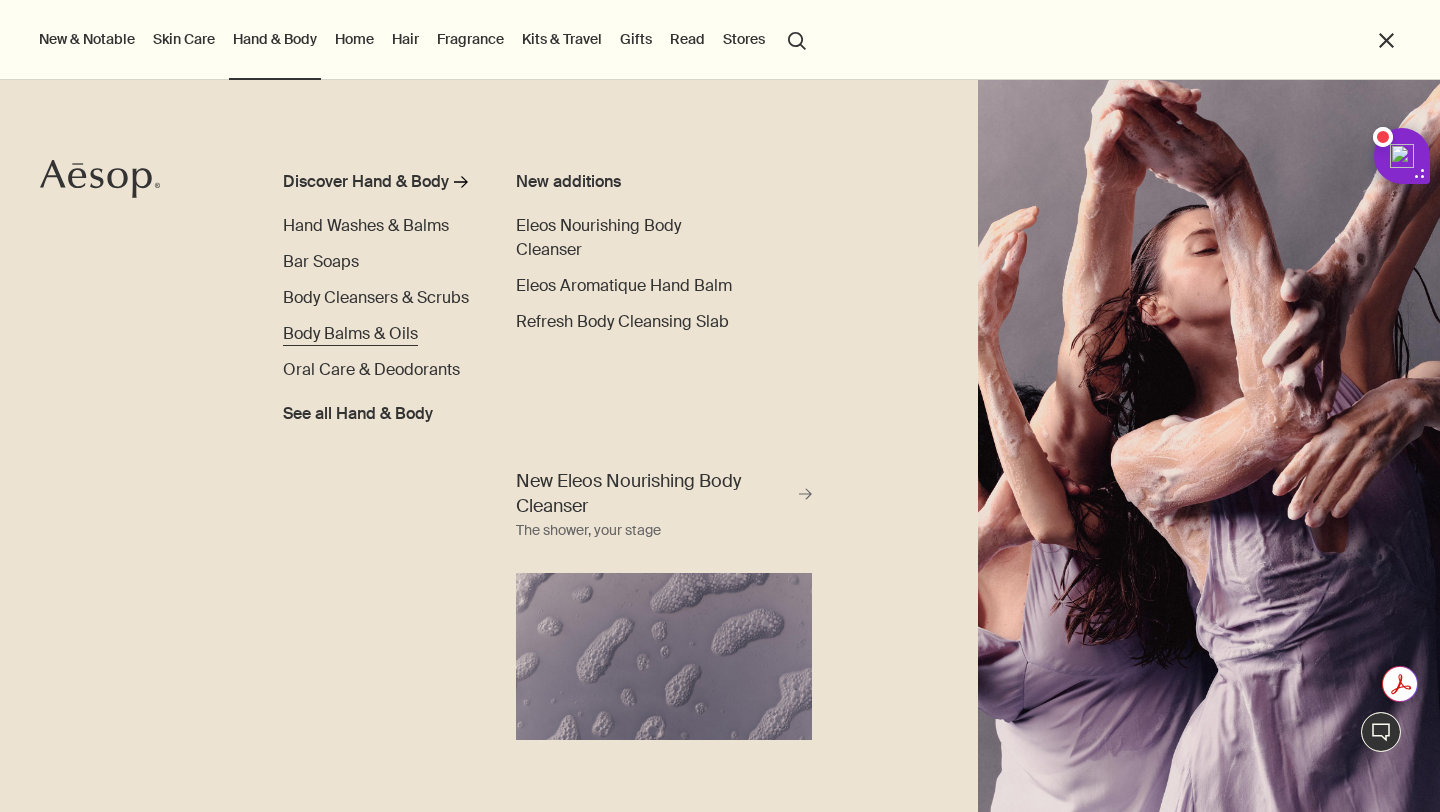 scroll, scrollTop: 0, scrollLeft: 0, axis: both 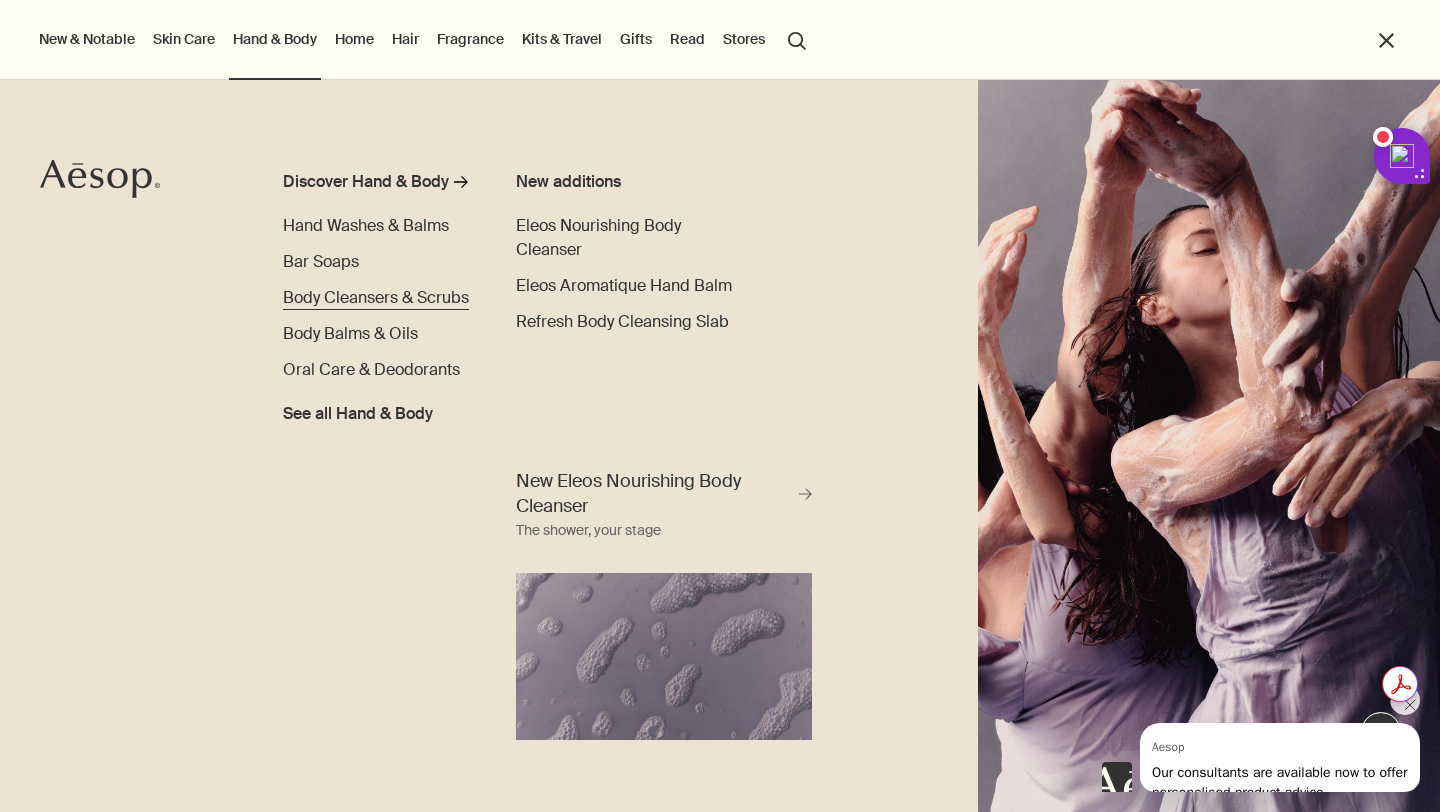 click on "Body Cleansers & Scrubs" at bounding box center (376, 297) 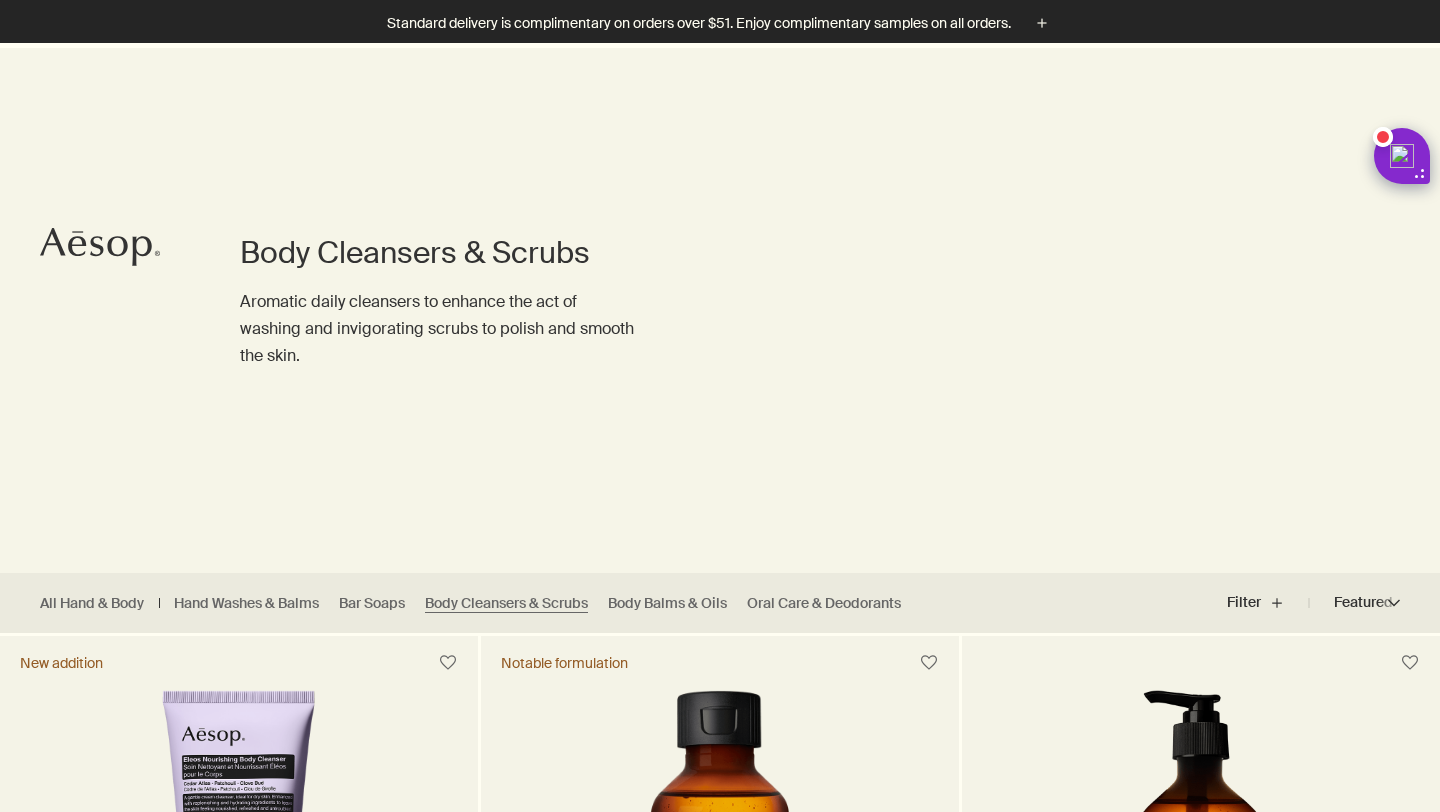 scroll, scrollTop: 546, scrollLeft: 0, axis: vertical 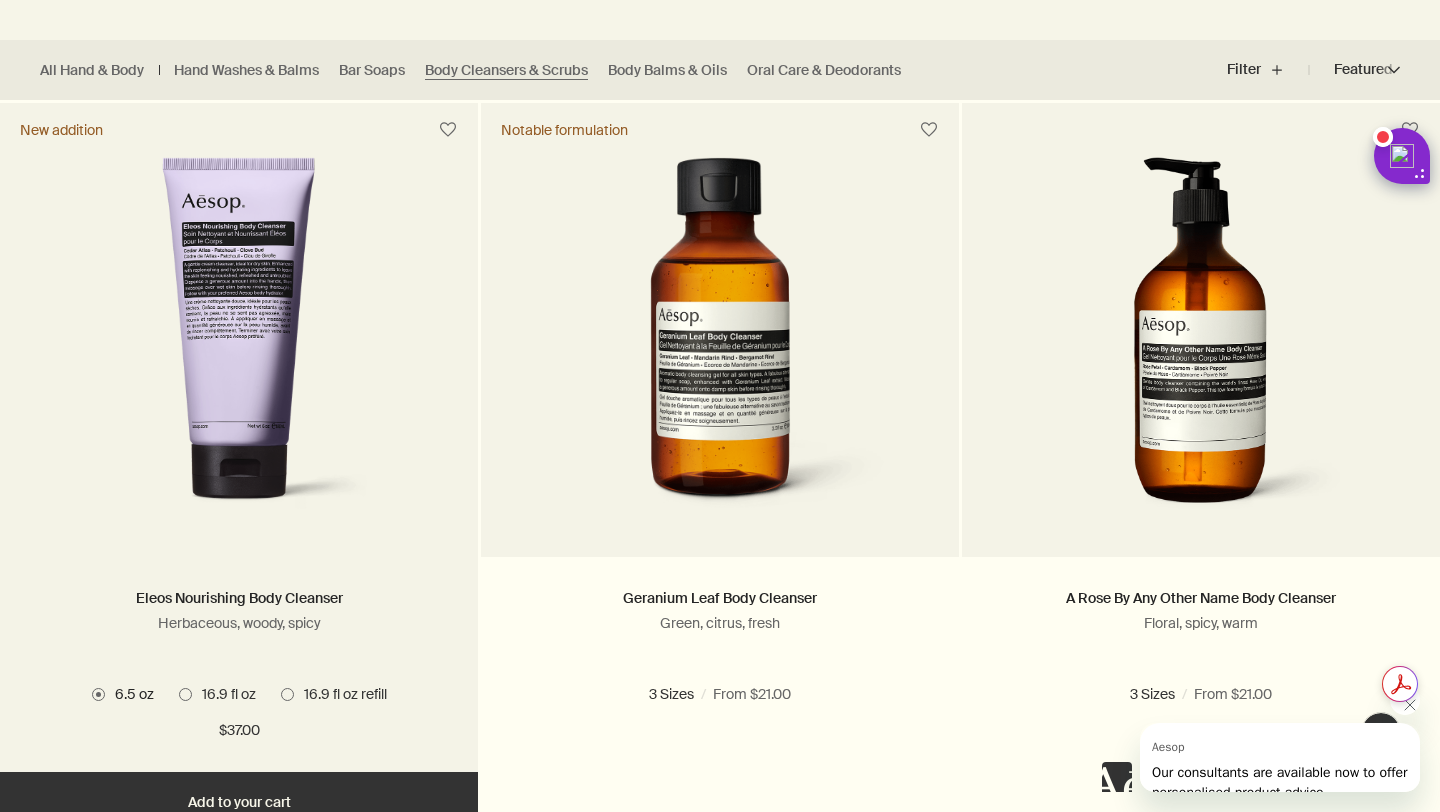 click on "16.9 fl oz" at bounding box center (224, 694) 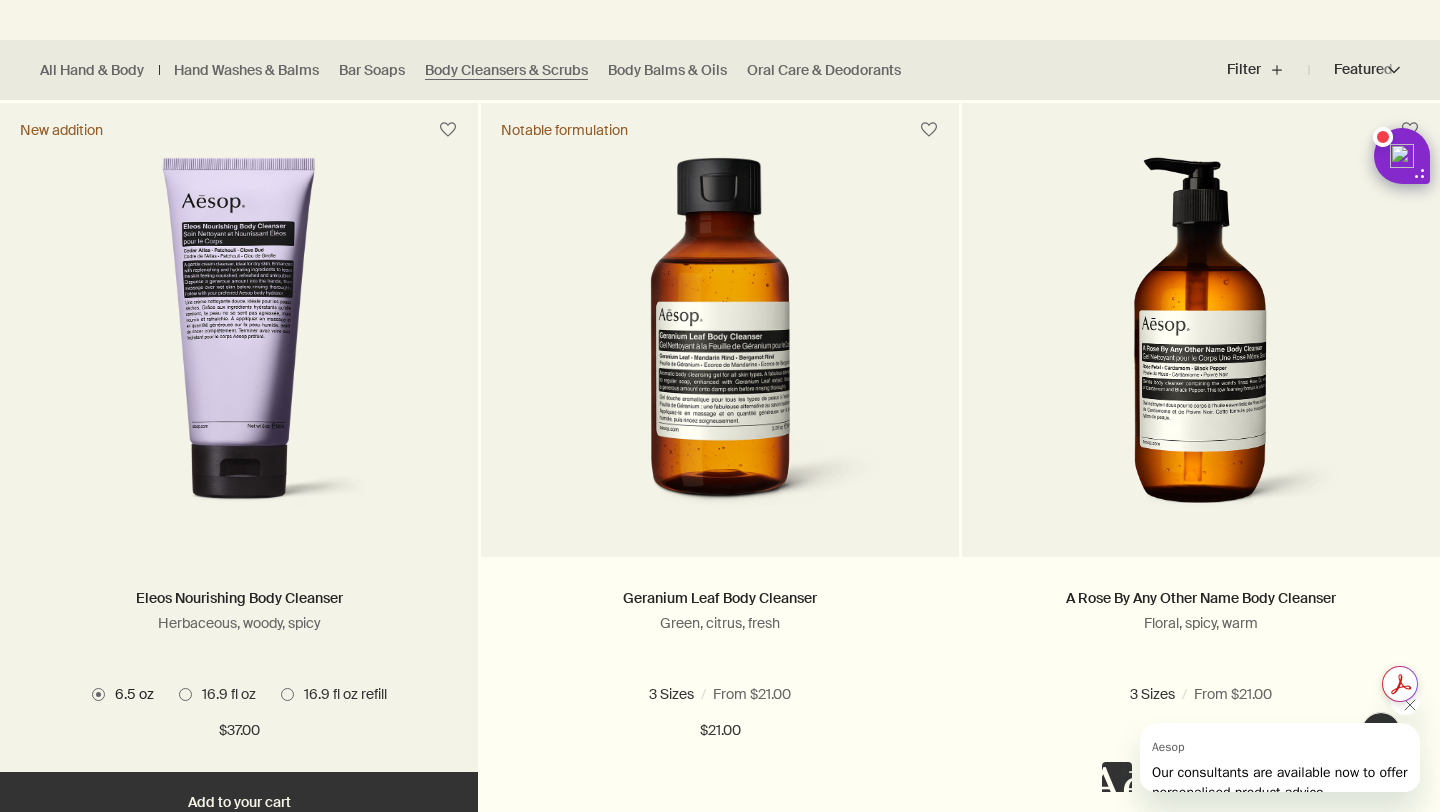 click on "16.9 fl oz" at bounding box center (179, 1224) 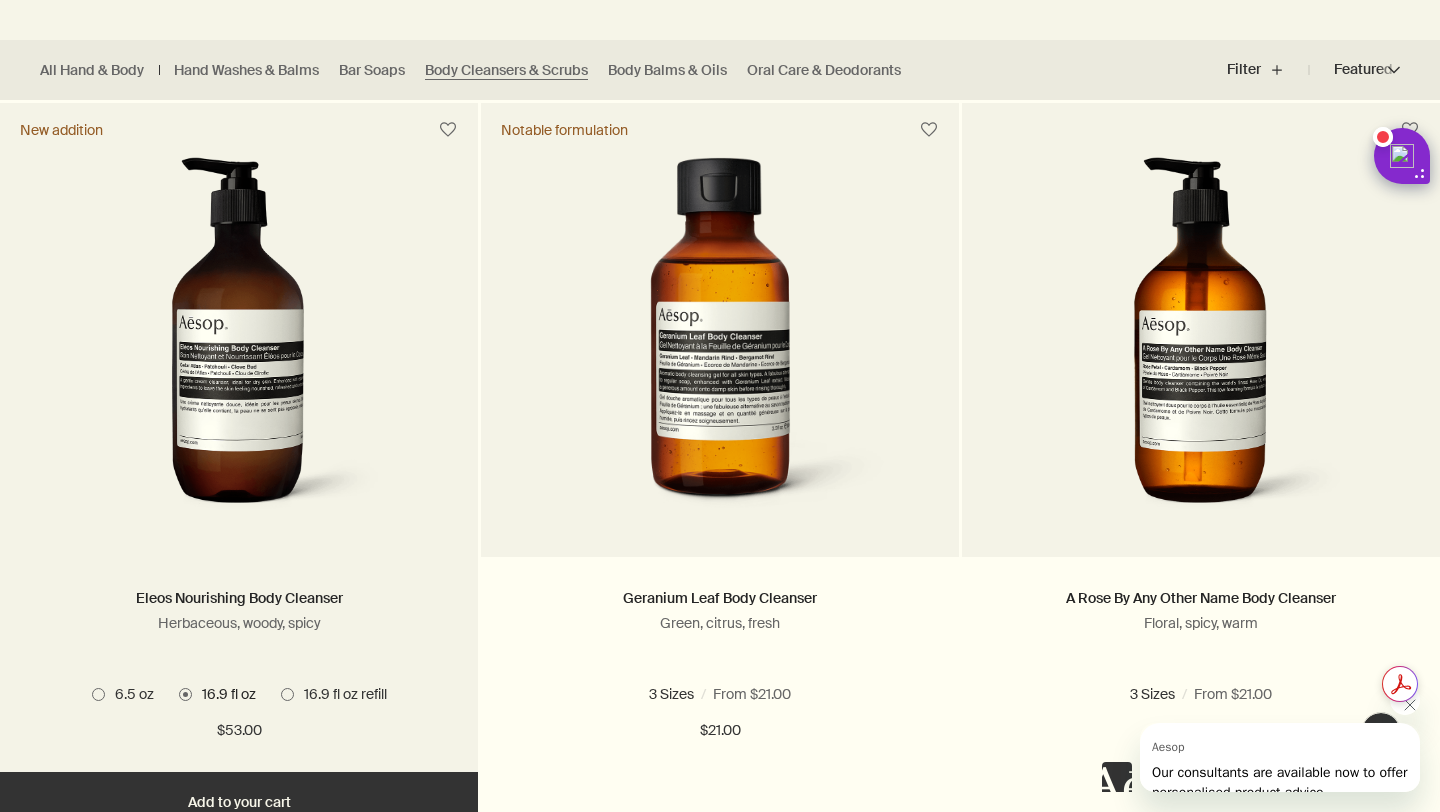 click on "6.5 oz" at bounding box center (129, 694) 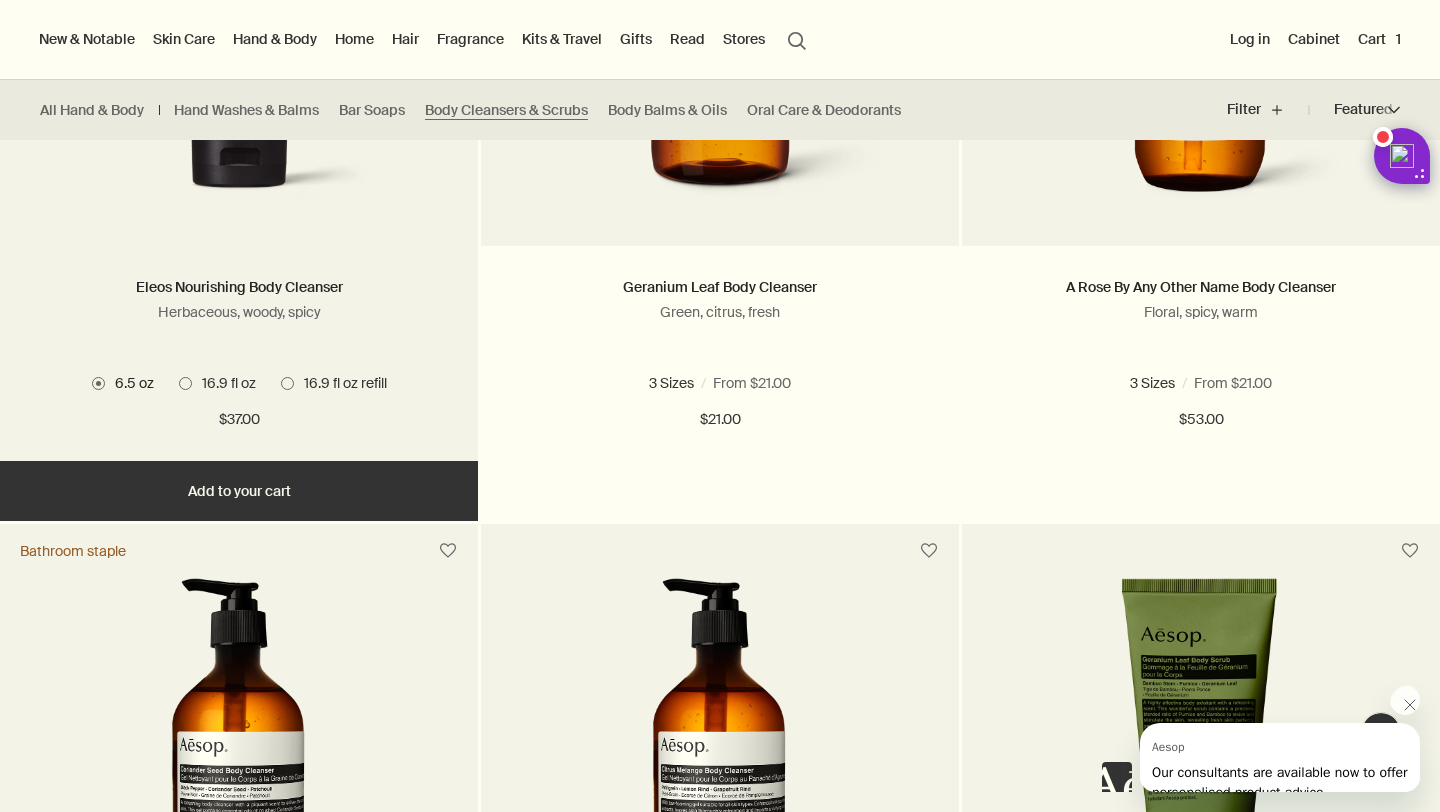 scroll, scrollTop: 781, scrollLeft: 0, axis: vertical 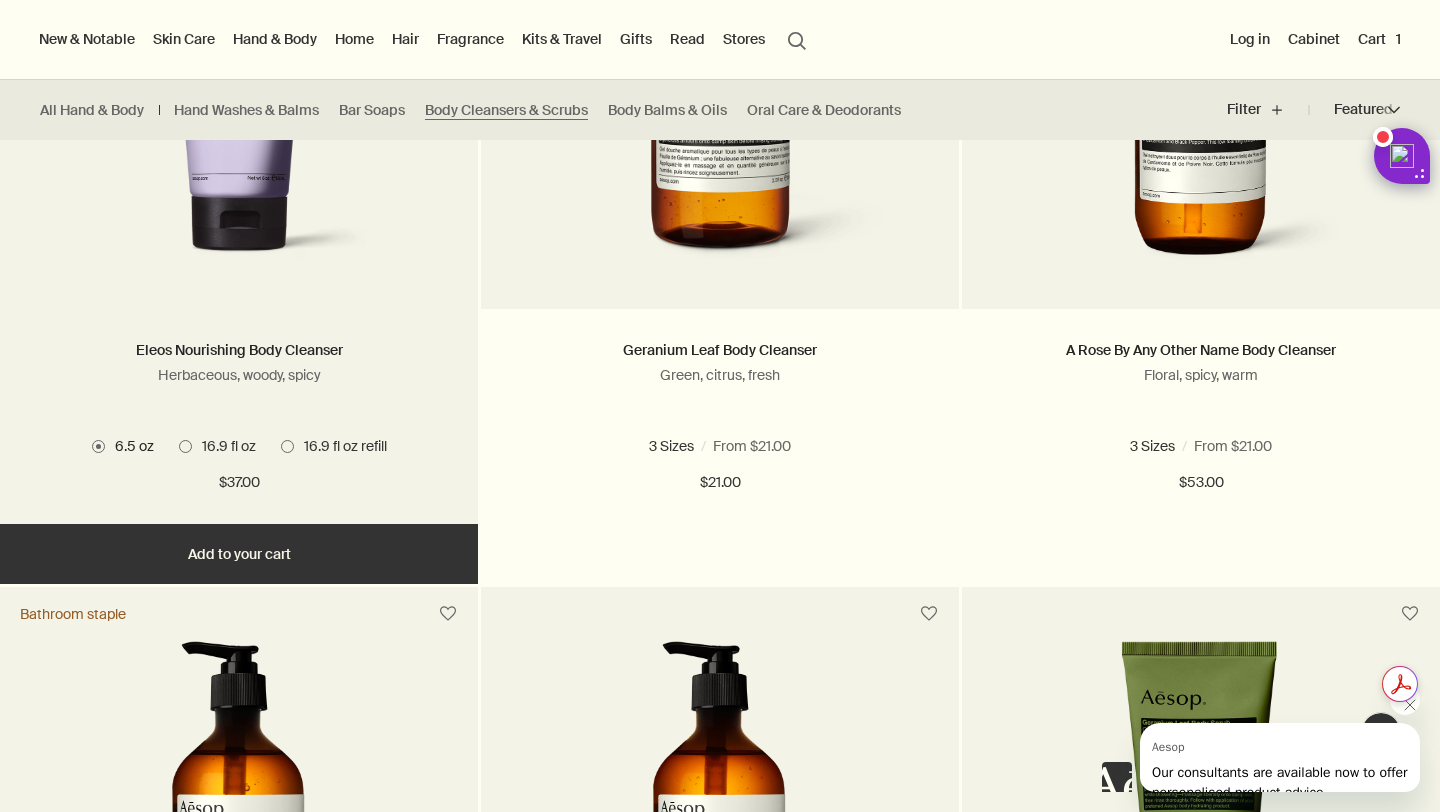 click on "Add Add to your cart" at bounding box center [239, 554] 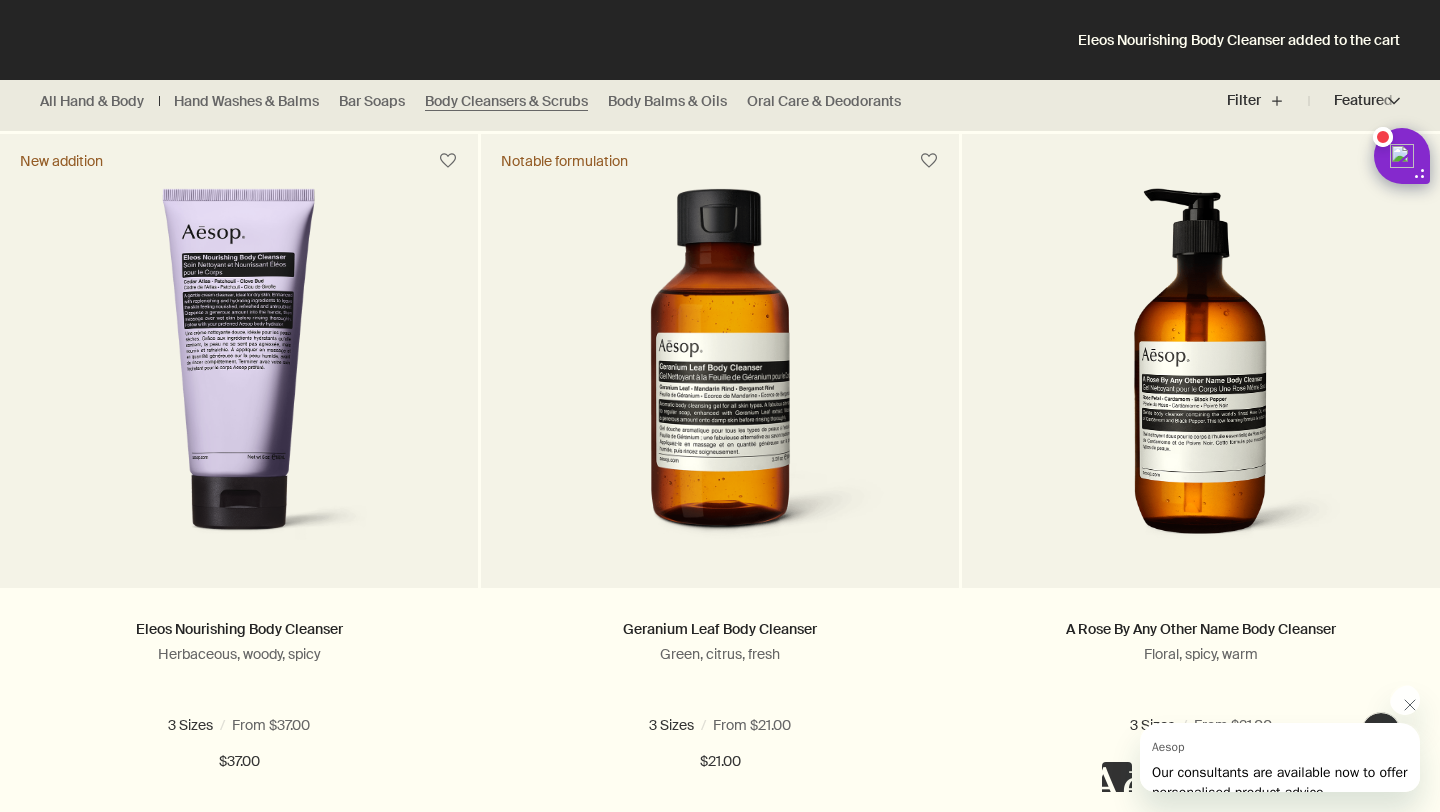 scroll, scrollTop: 436, scrollLeft: 0, axis: vertical 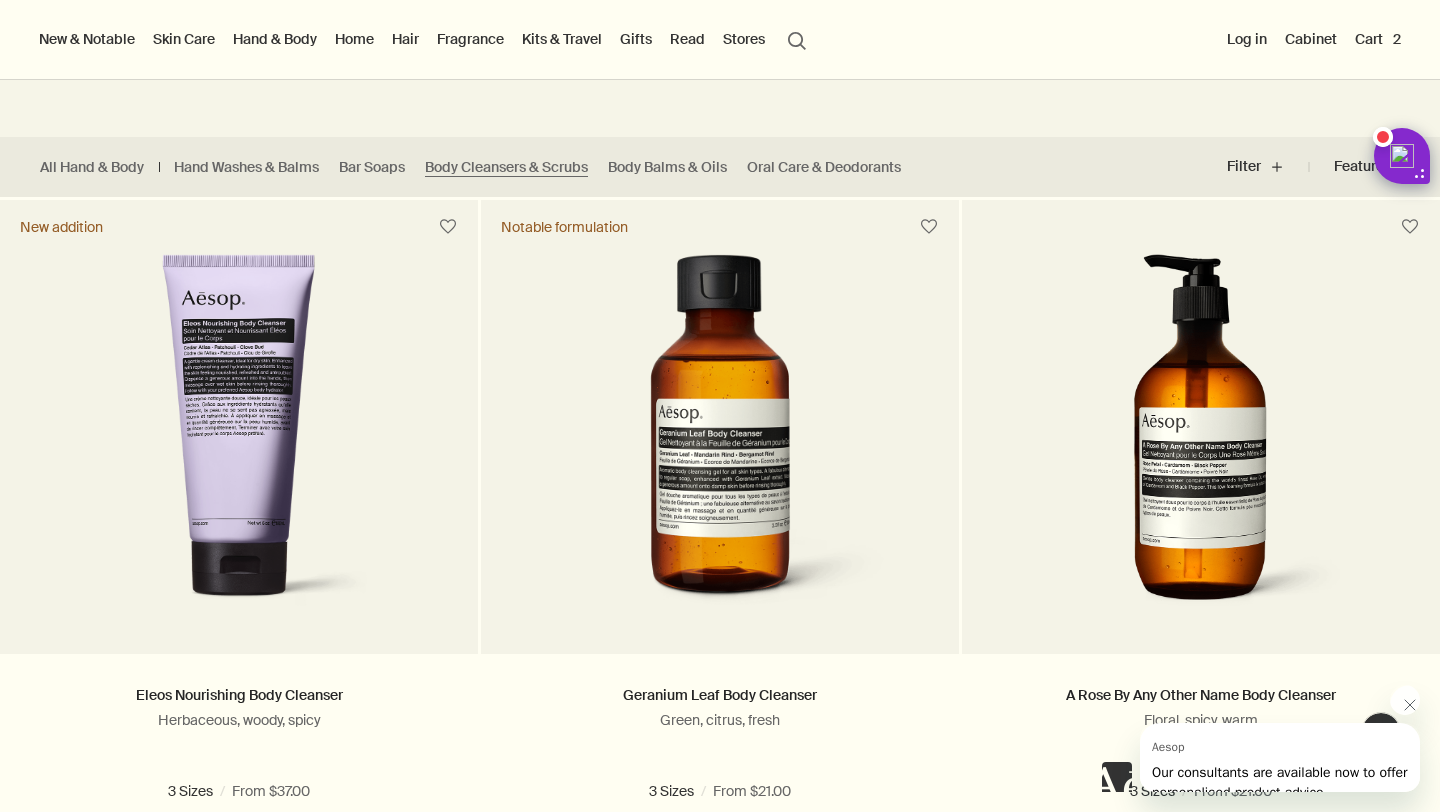 click on "Cart 2" at bounding box center (1378, 39) 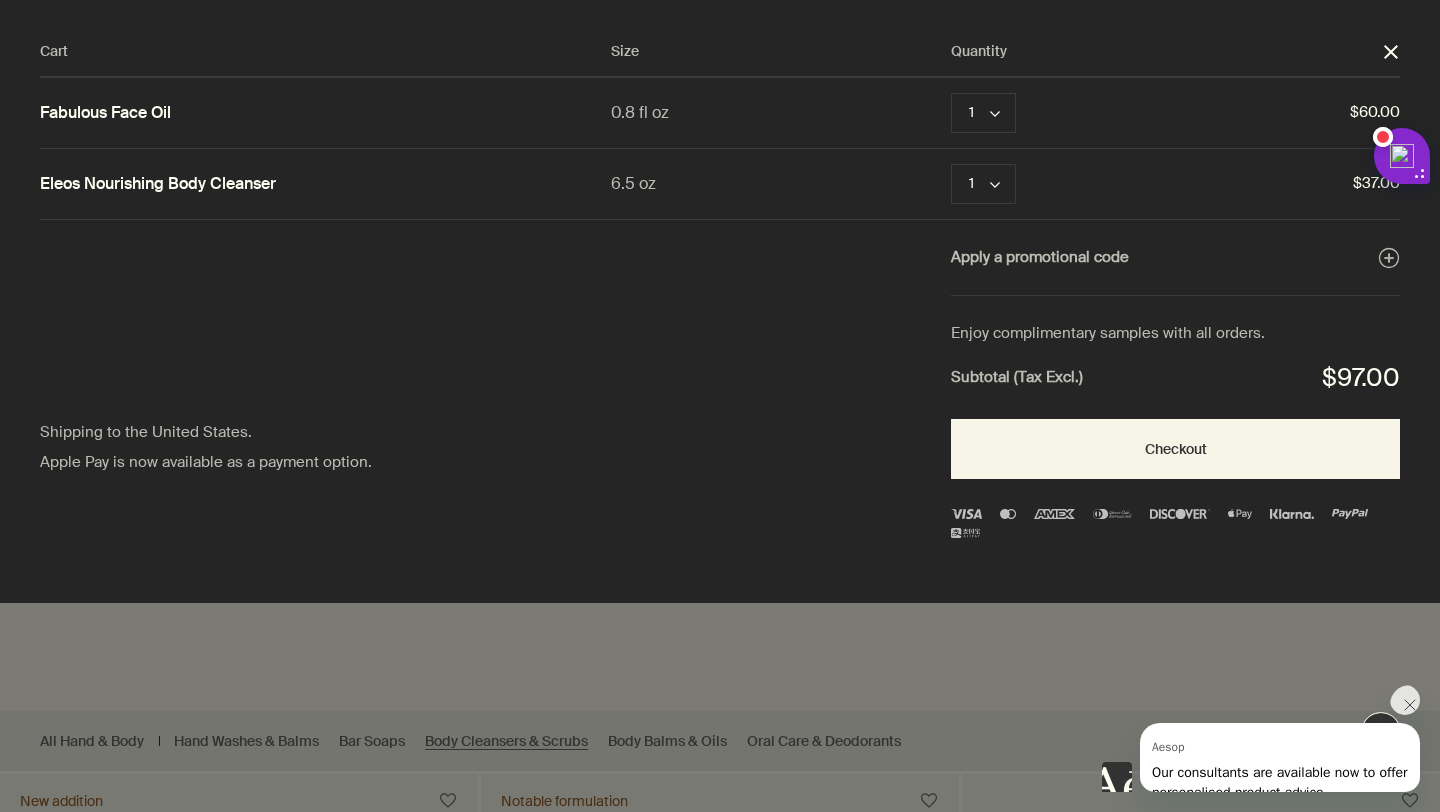 scroll, scrollTop: 0, scrollLeft: 0, axis: both 